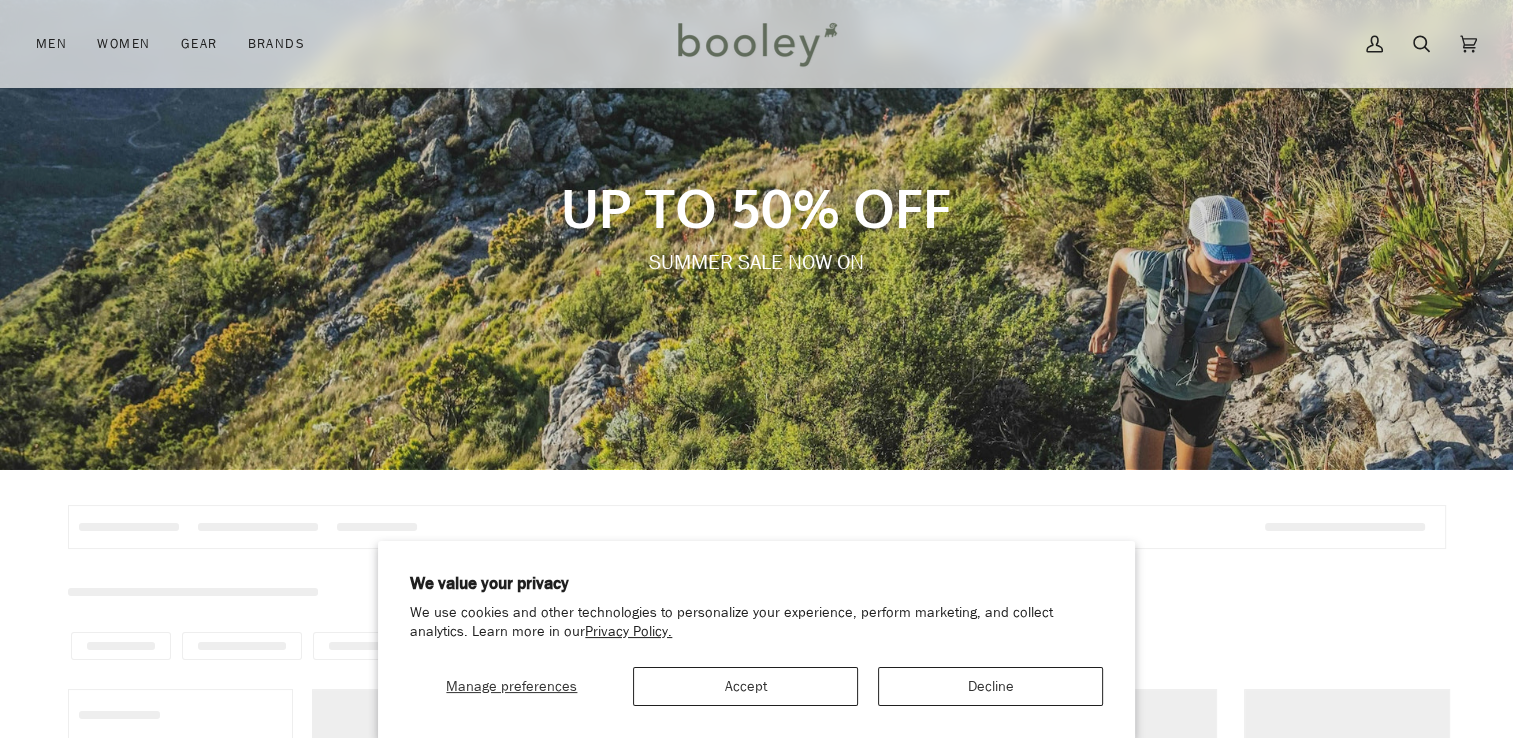 scroll, scrollTop: 500, scrollLeft: 0, axis: vertical 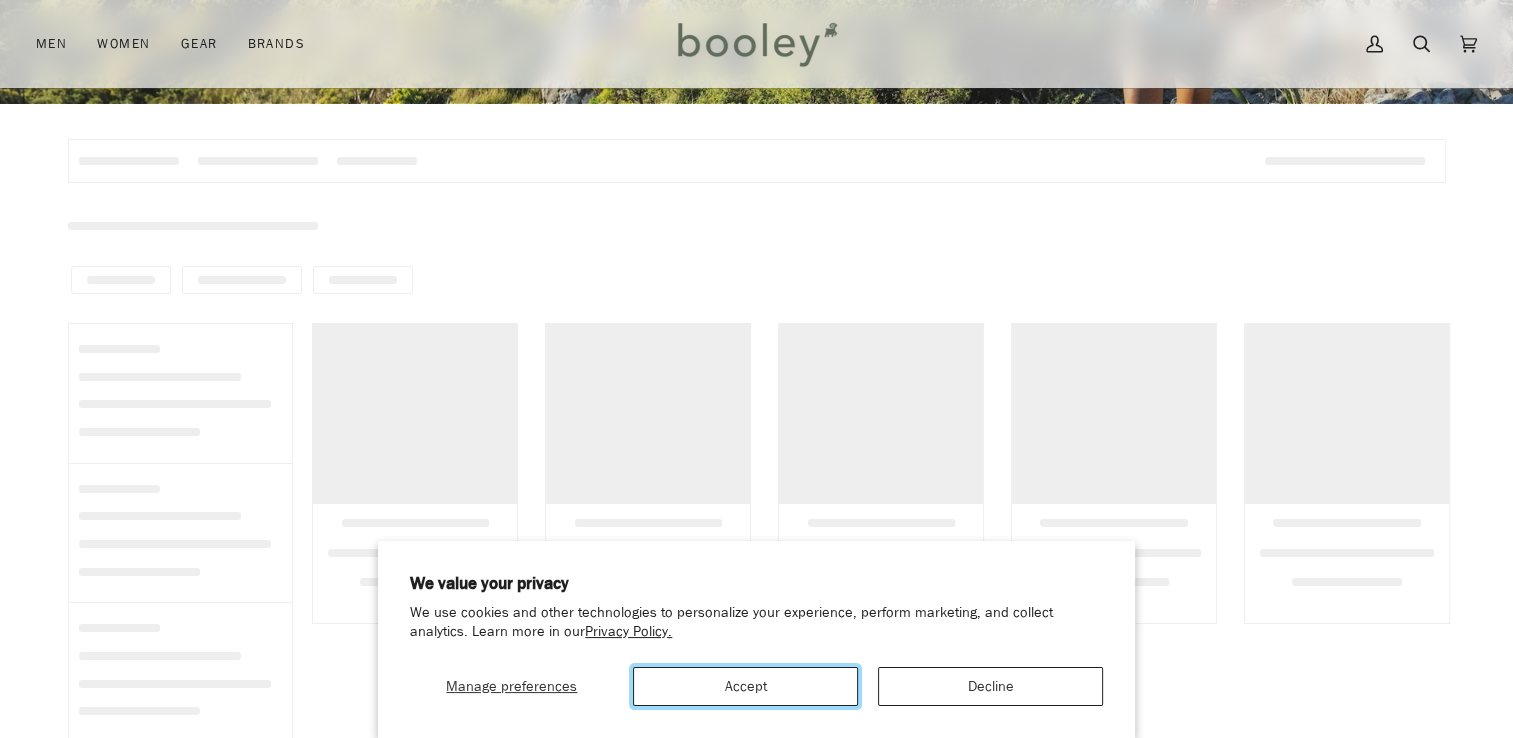 drag, startPoint x: 772, startPoint y: 689, endPoint x: 747, endPoint y: 706, distance: 30.232433 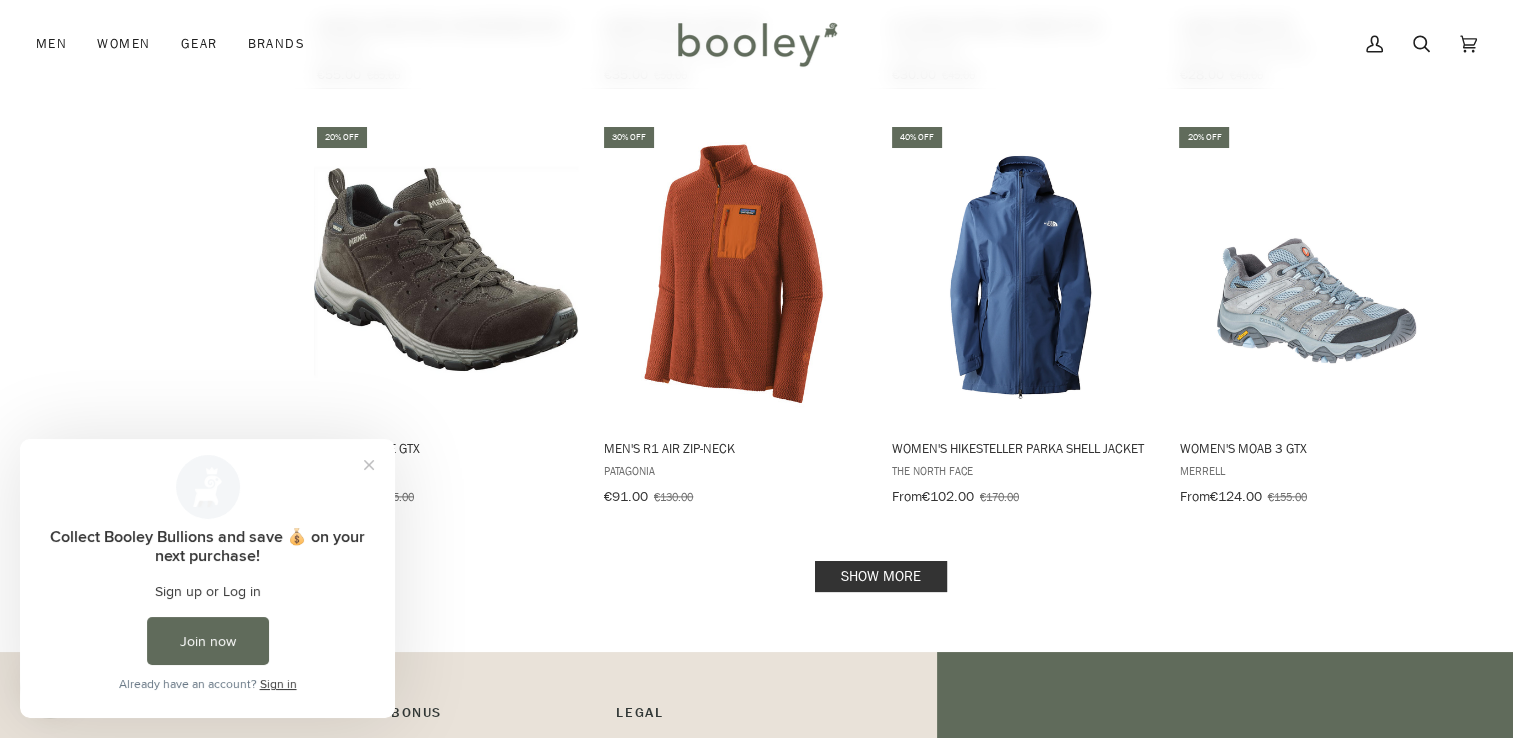 scroll, scrollTop: 2300, scrollLeft: 0, axis: vertical 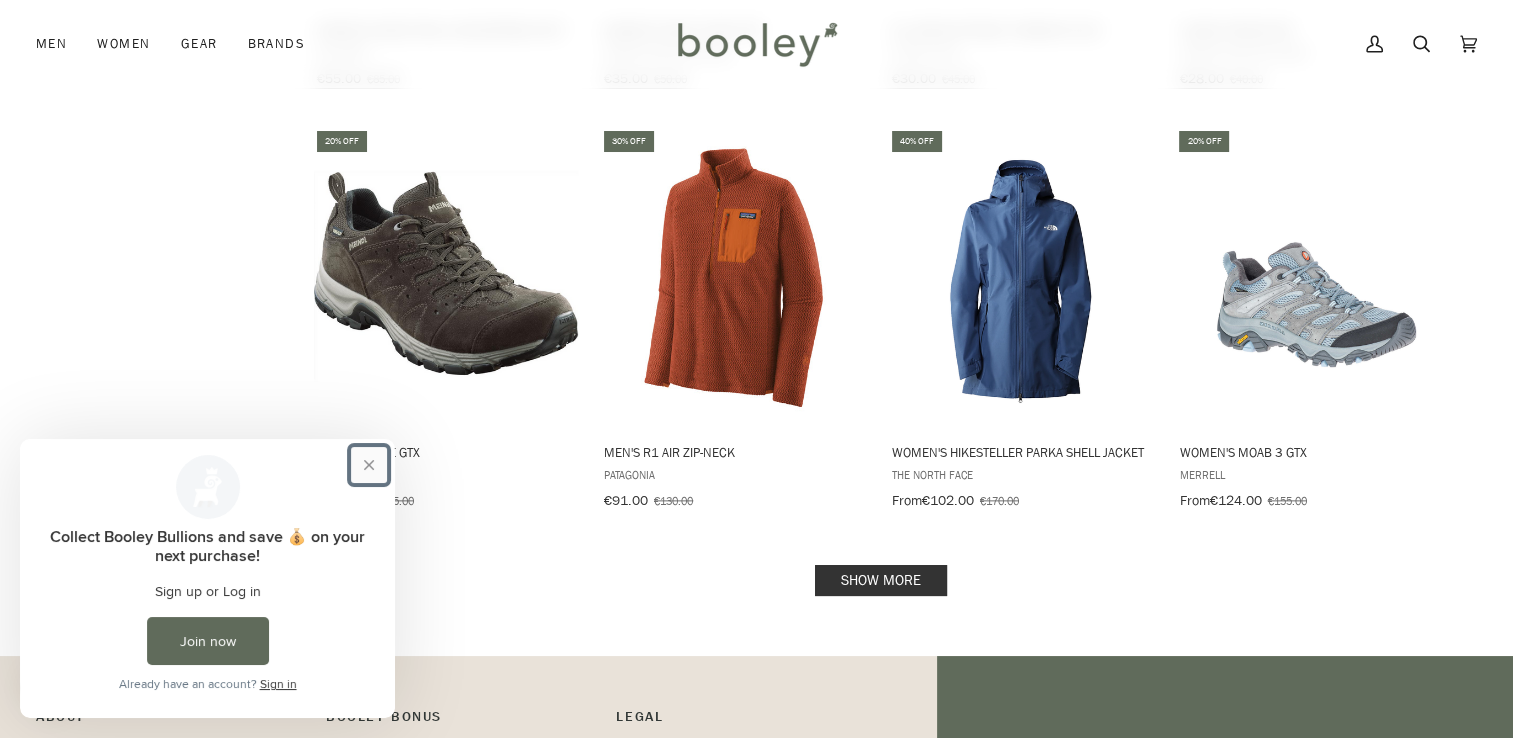 click at bounding box center (369, 465) 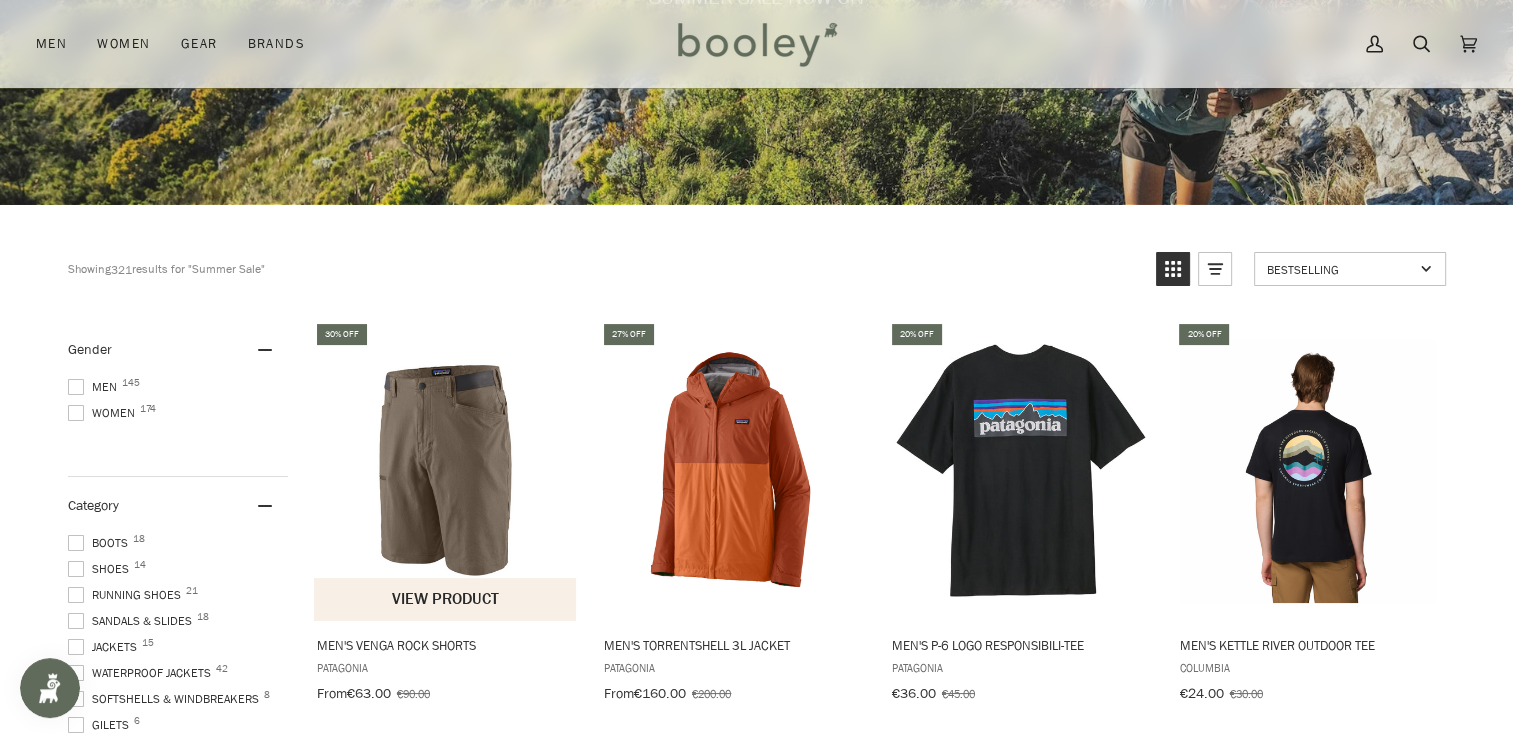 scroll, scrollTop: 400, scrollLeft: 0, axis: vertical 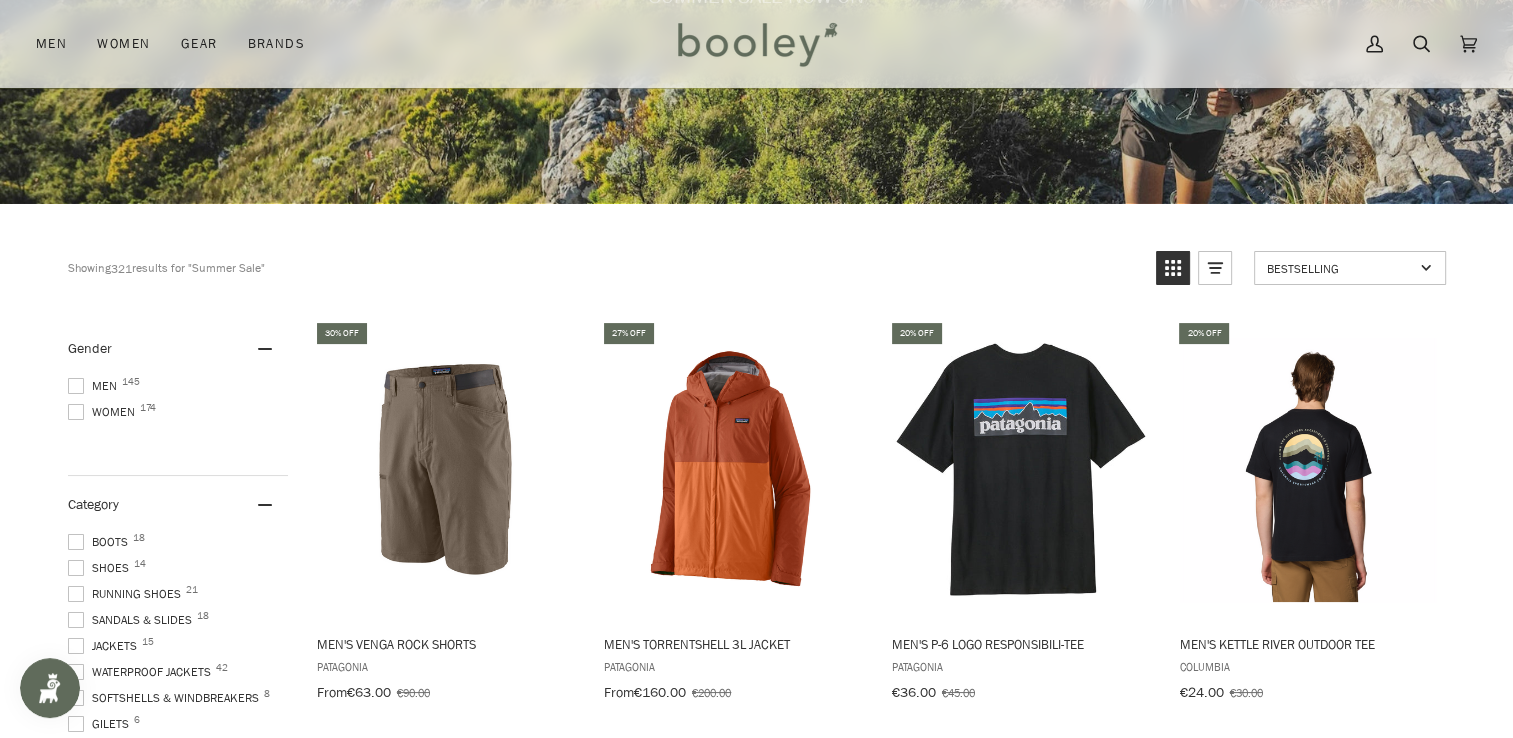 click at bounding box center [76, 386] 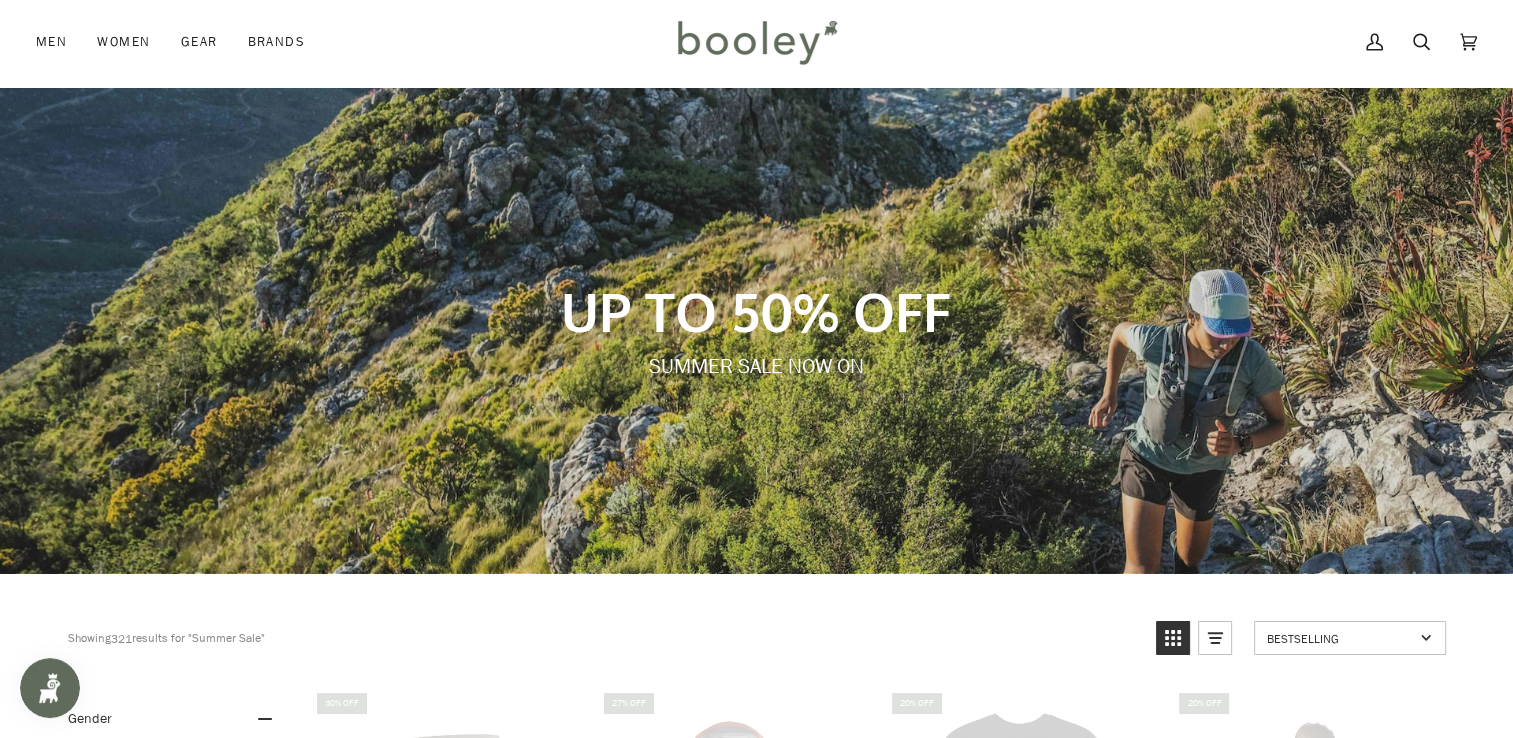 scroll, scrollTop: 0, scrollLeft: 0, axis: both 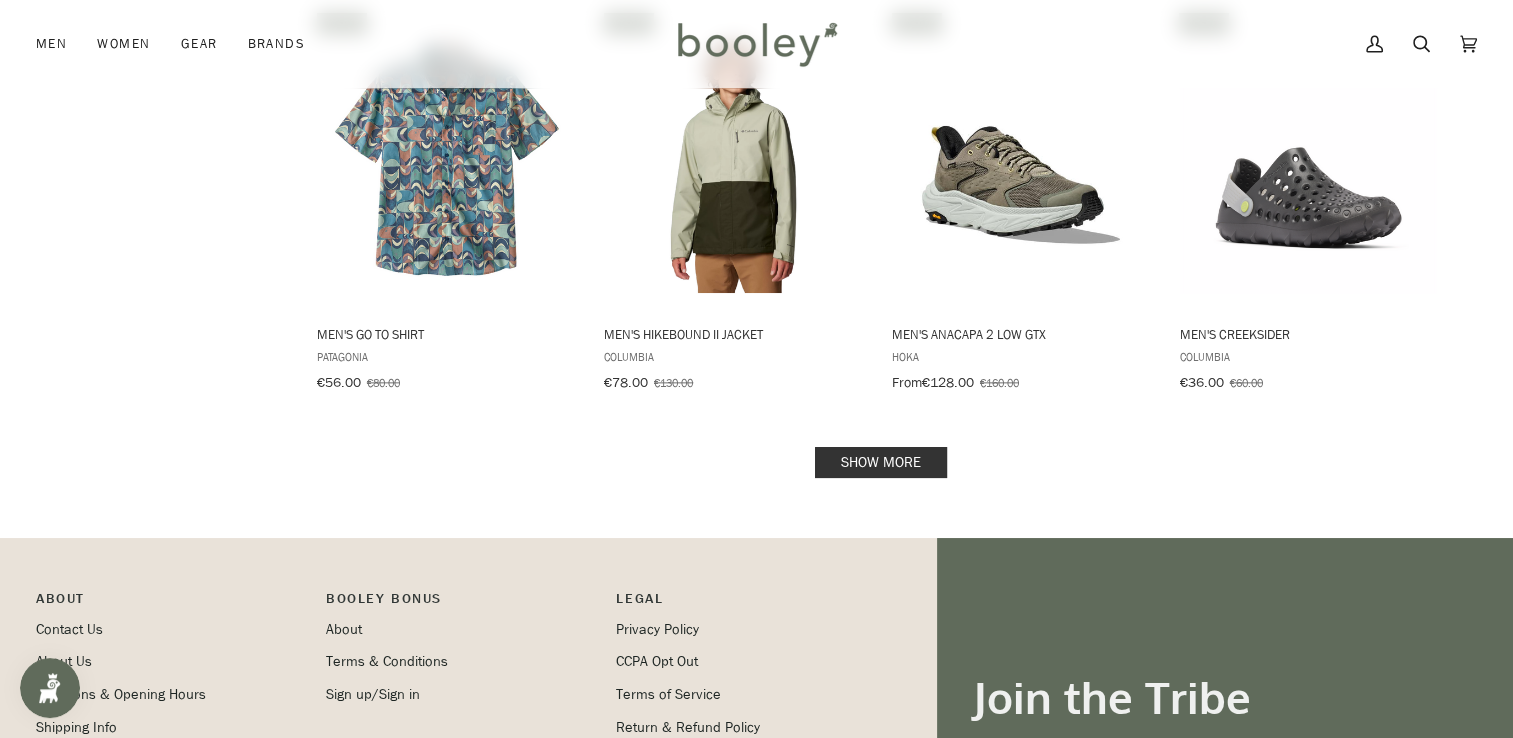 click on "Show more" at bounding box center [881, 462] 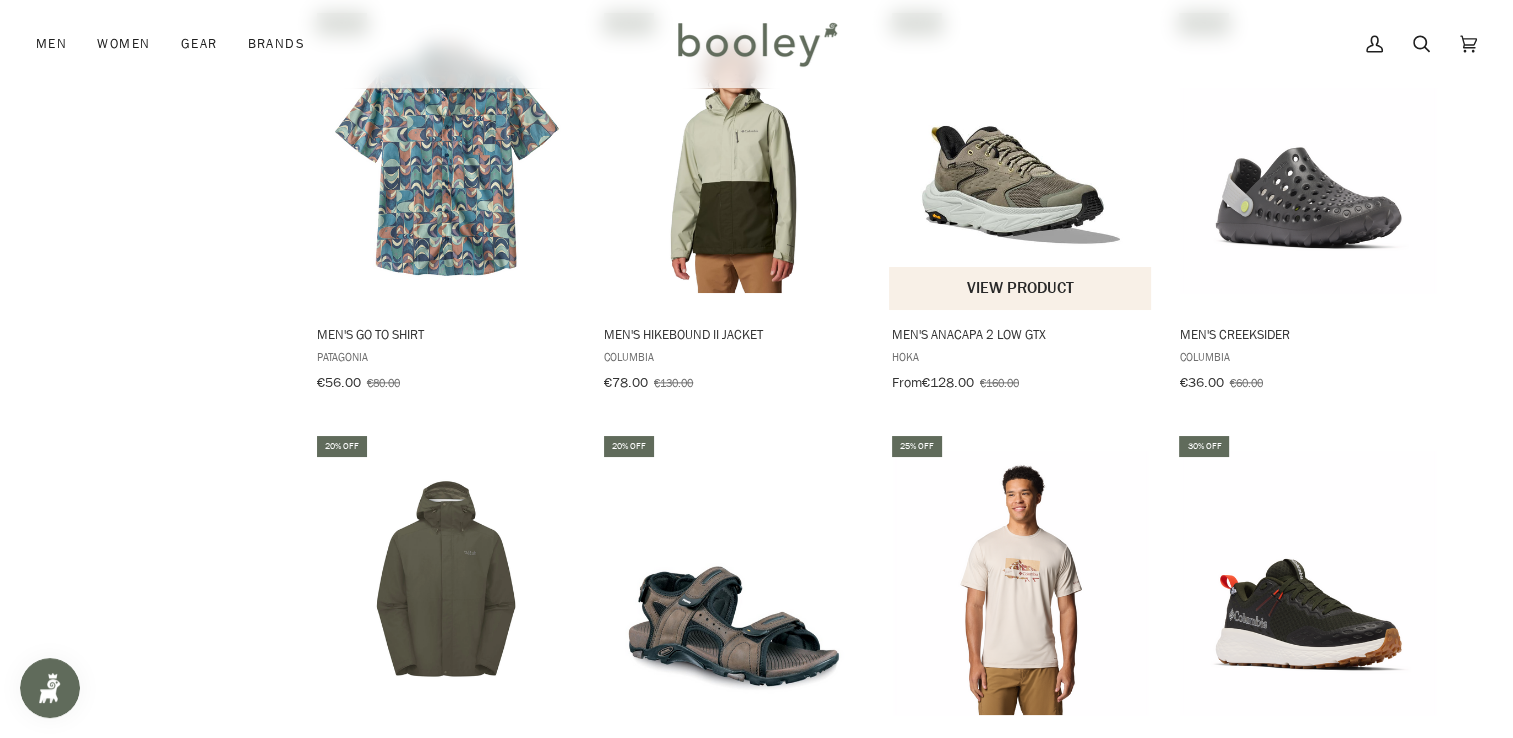 click at bounding box center (1021, 160) 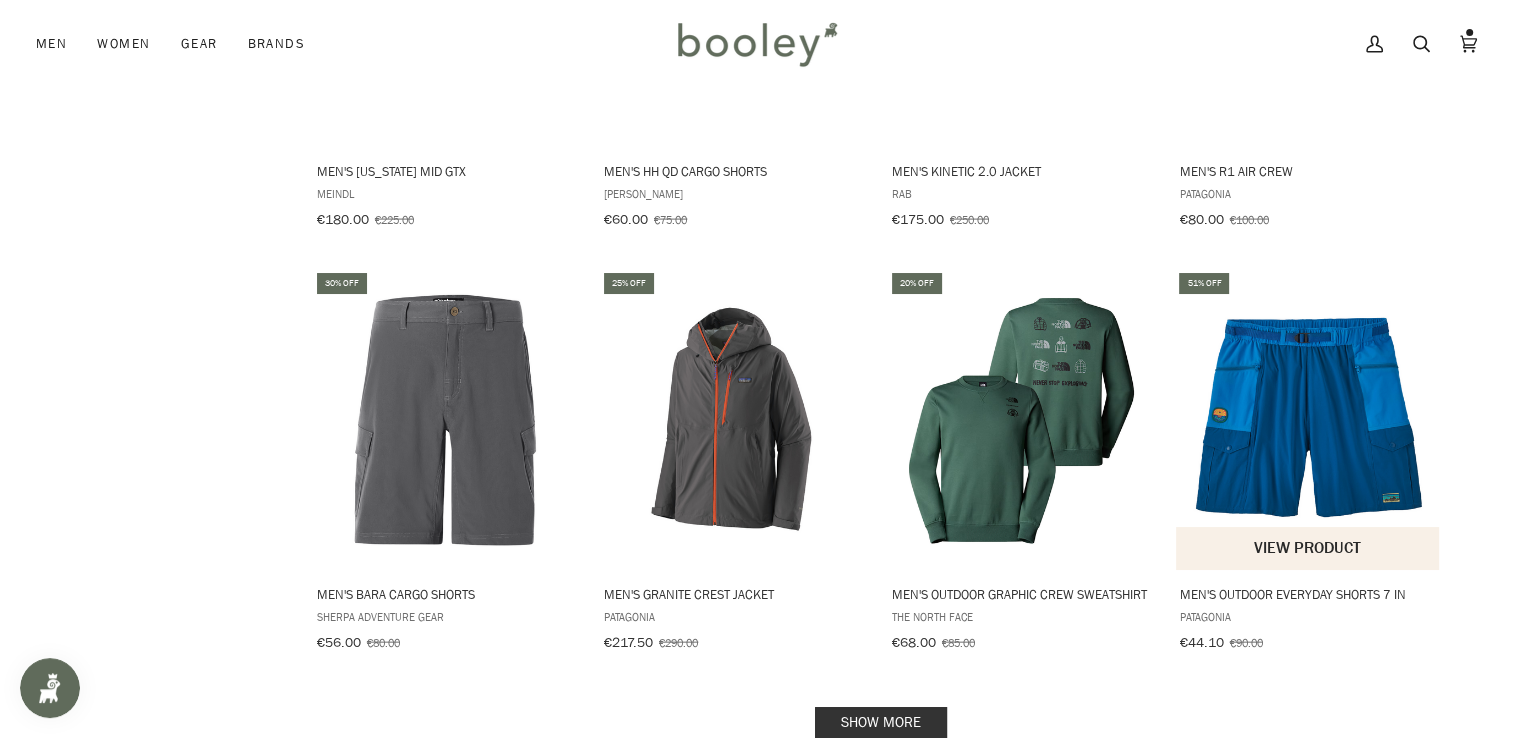 scroll, scrollTop: 4400, scrollLeft: 0, axis: vertical 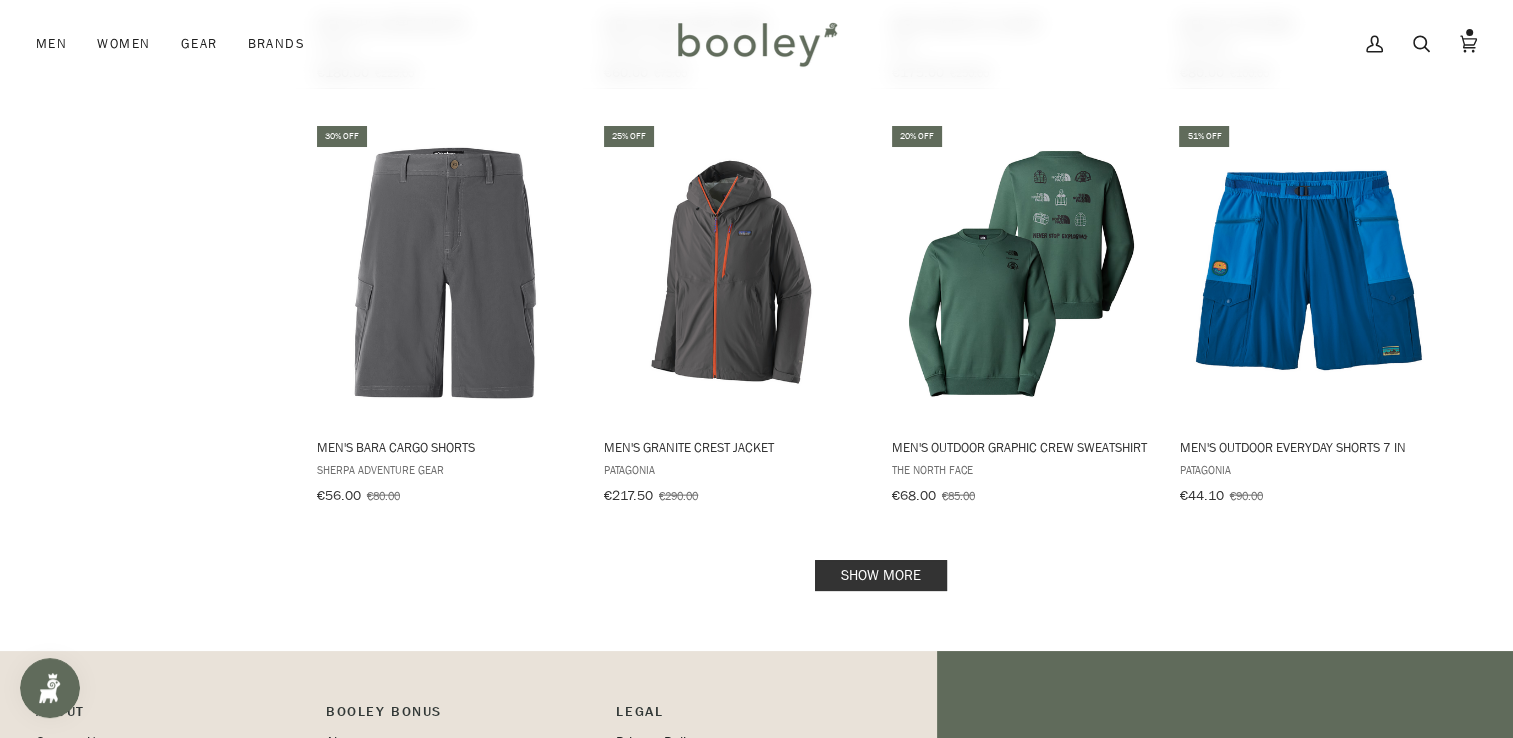 click on "Show more" at bounding box center (881, 575) 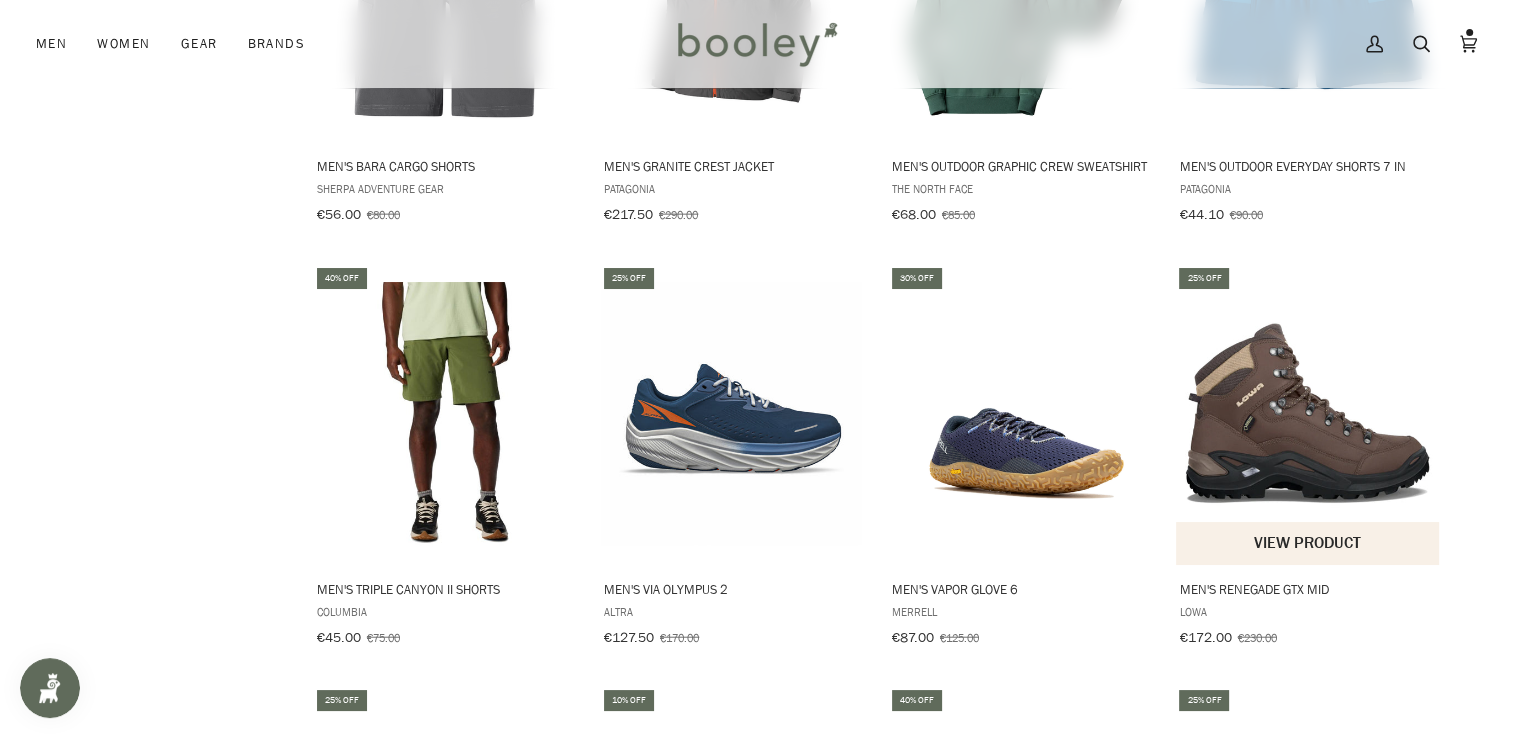 scroll, scrollTop: 4700, scrollLeft: 0, axis: vertical 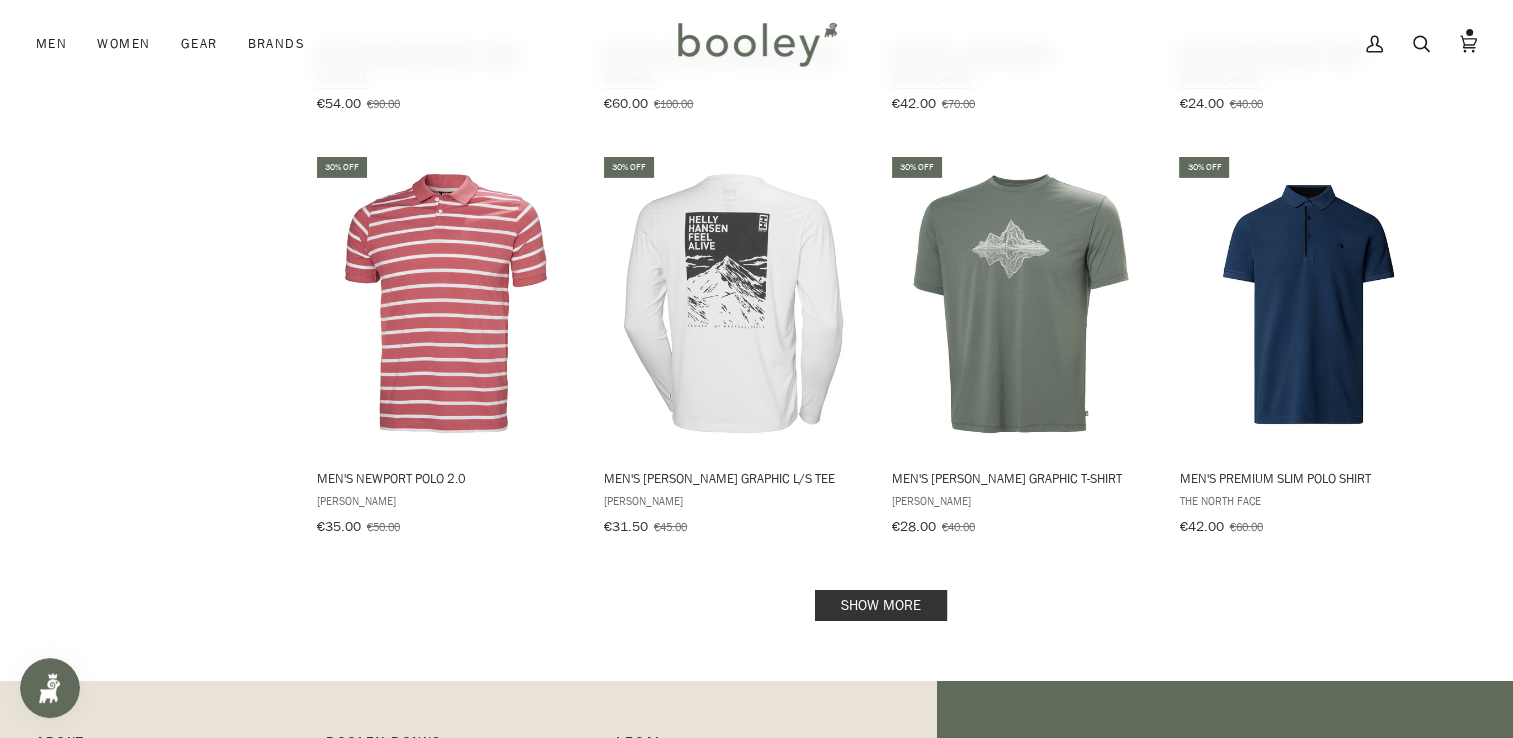 click on "Show more" at bounding box center [881, 605] 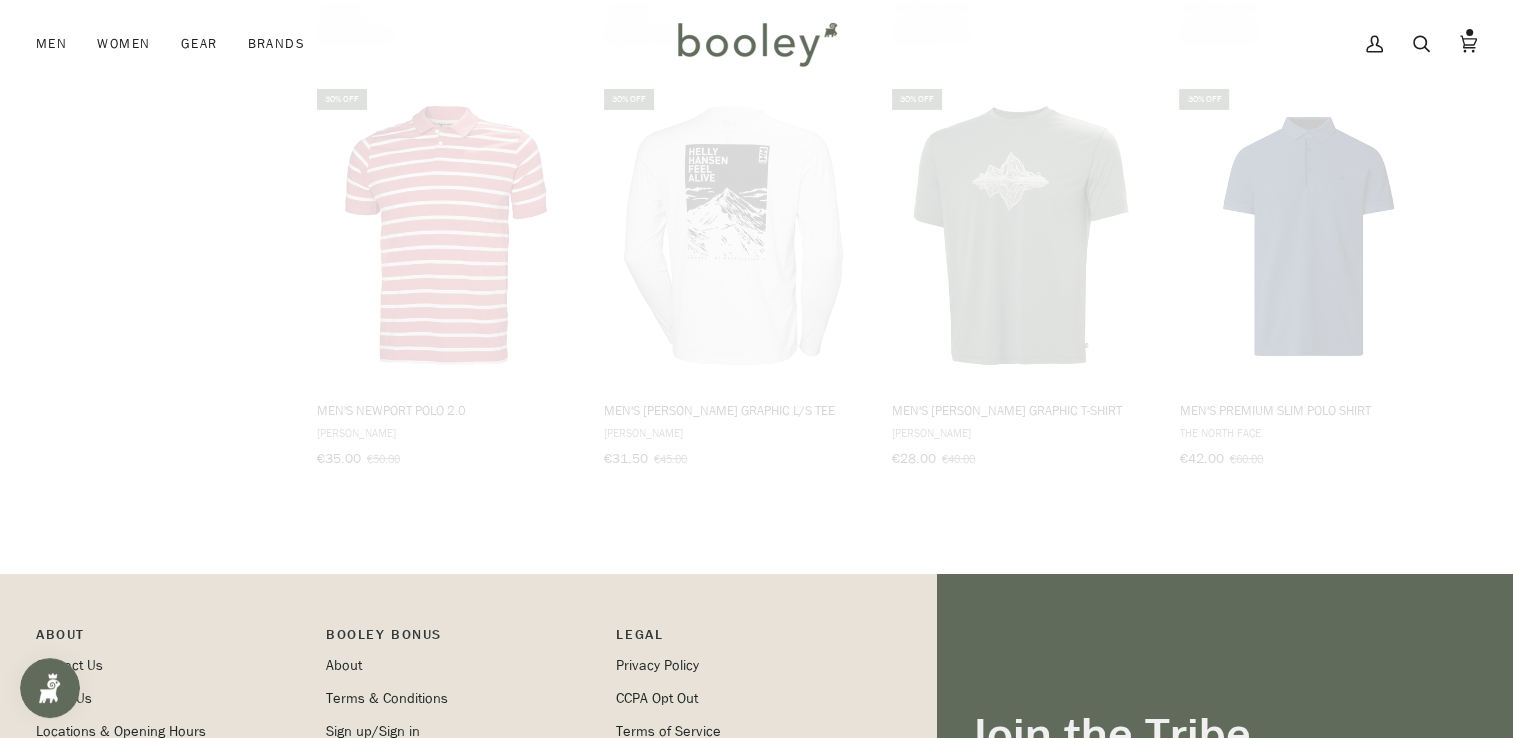 scroll, scrollTop: 6600, scrollLeft: 0, axis: vertical 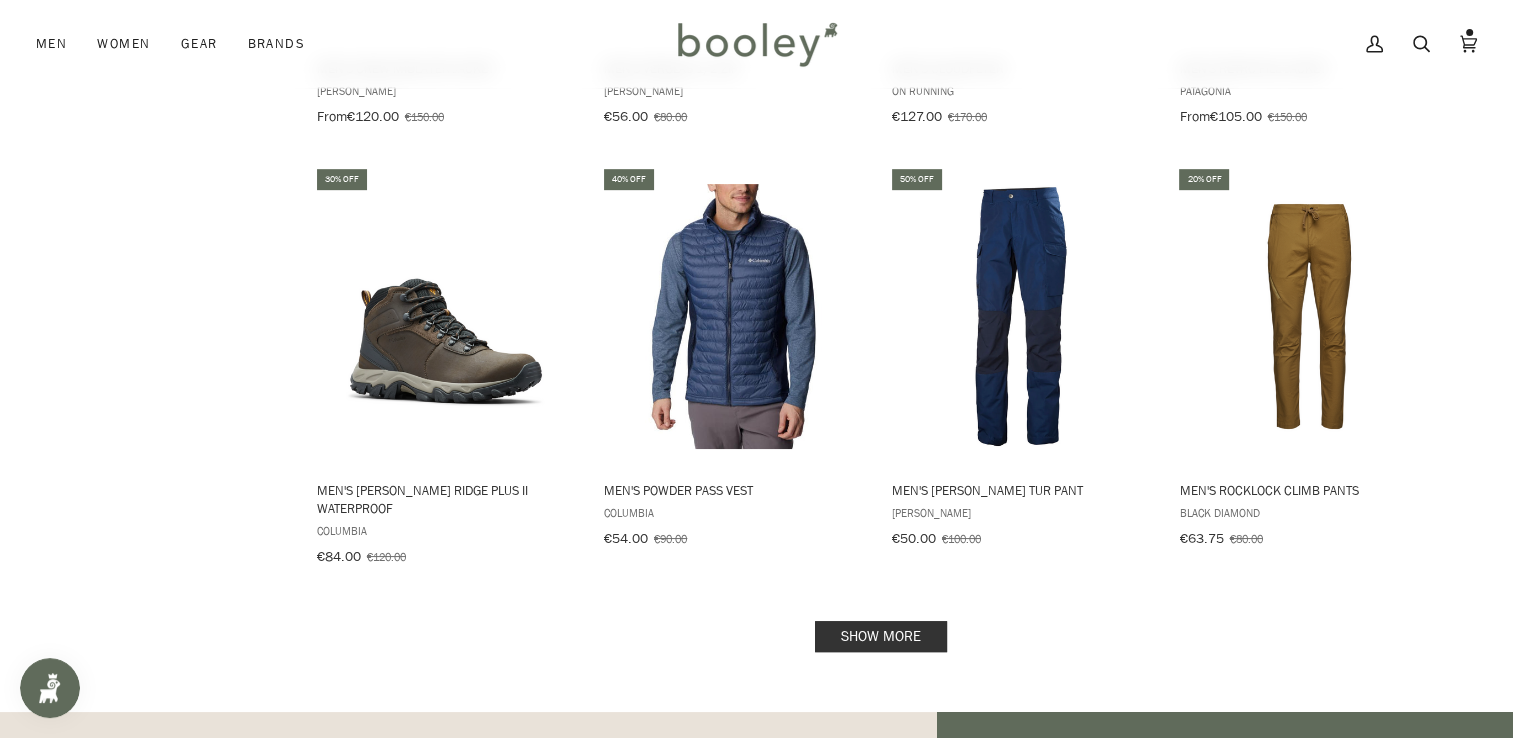 click on "Show more" at bounding box center (881, 636) 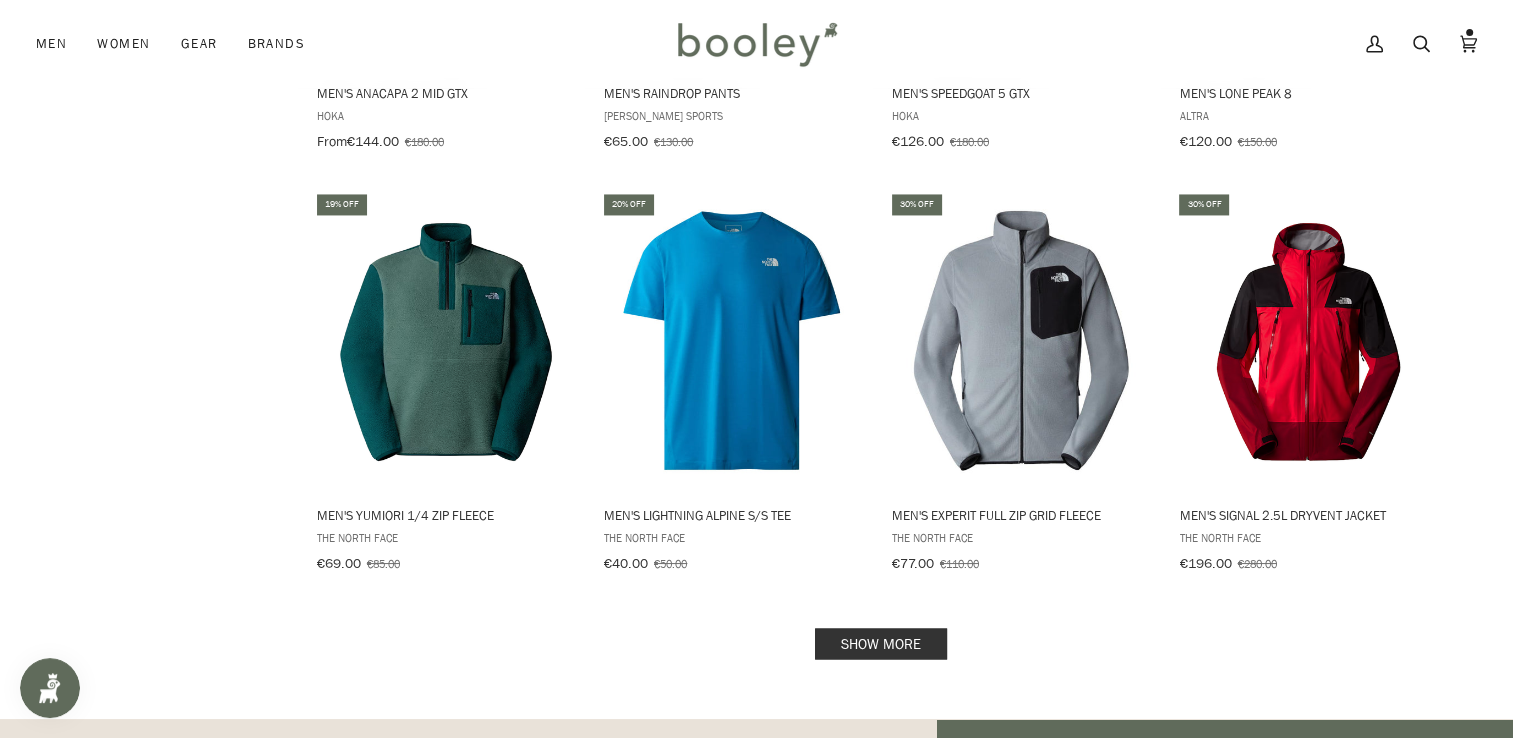 scroll, scrollTop: 10800, scrollLeft: 0, axis: vertical 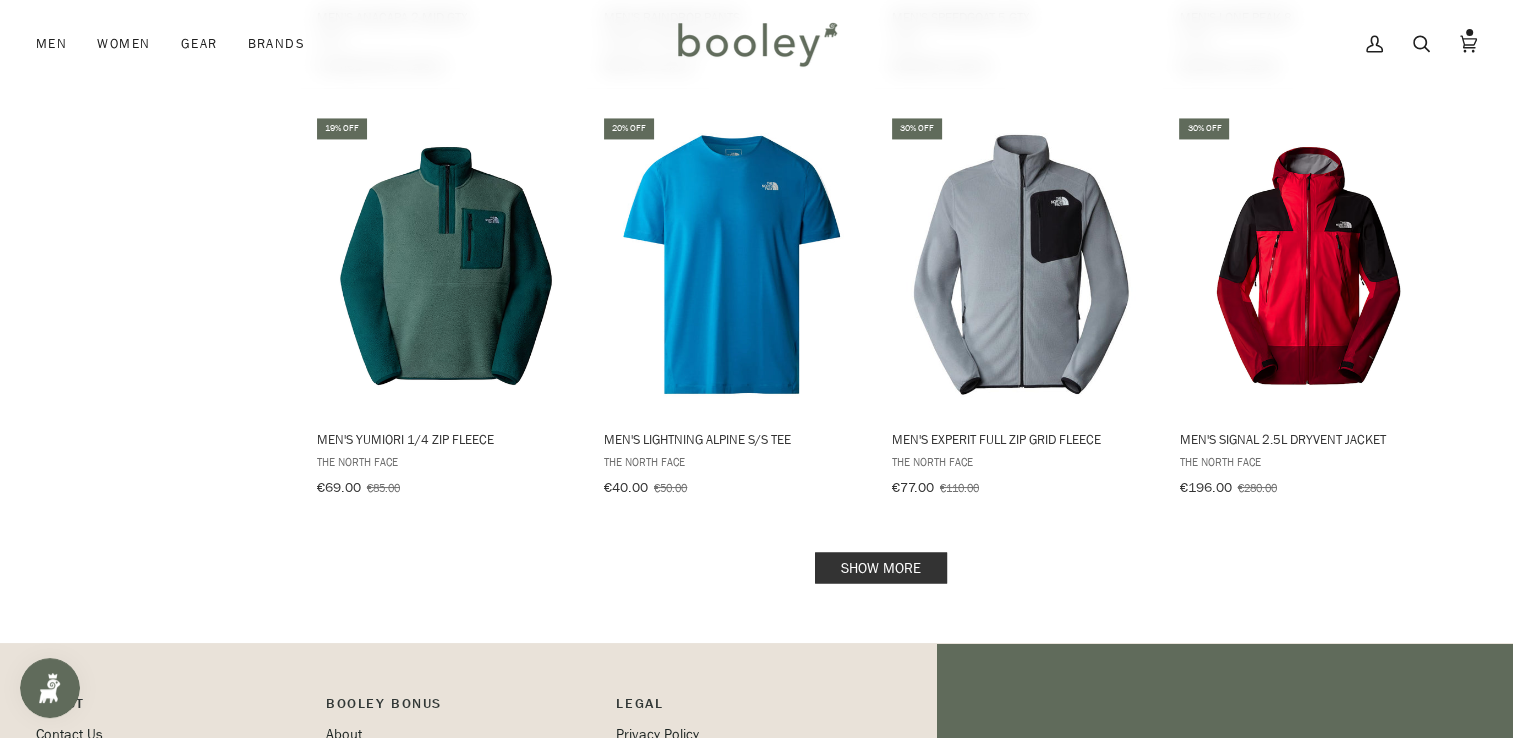 click on "Show more" at bounding box center [881, 567] 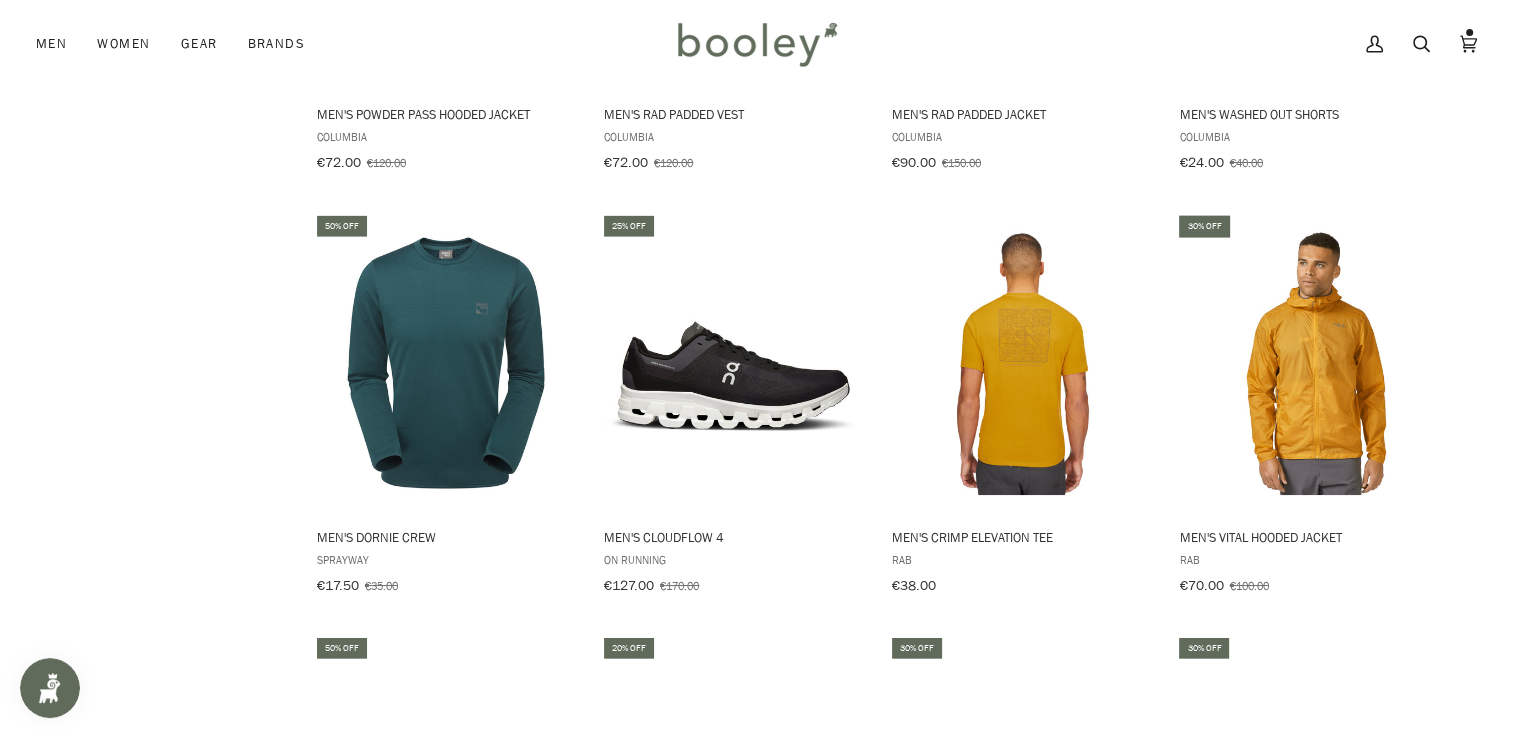 scroll, scrollTop: 12000, scrollLeft: 0, axis: vertical 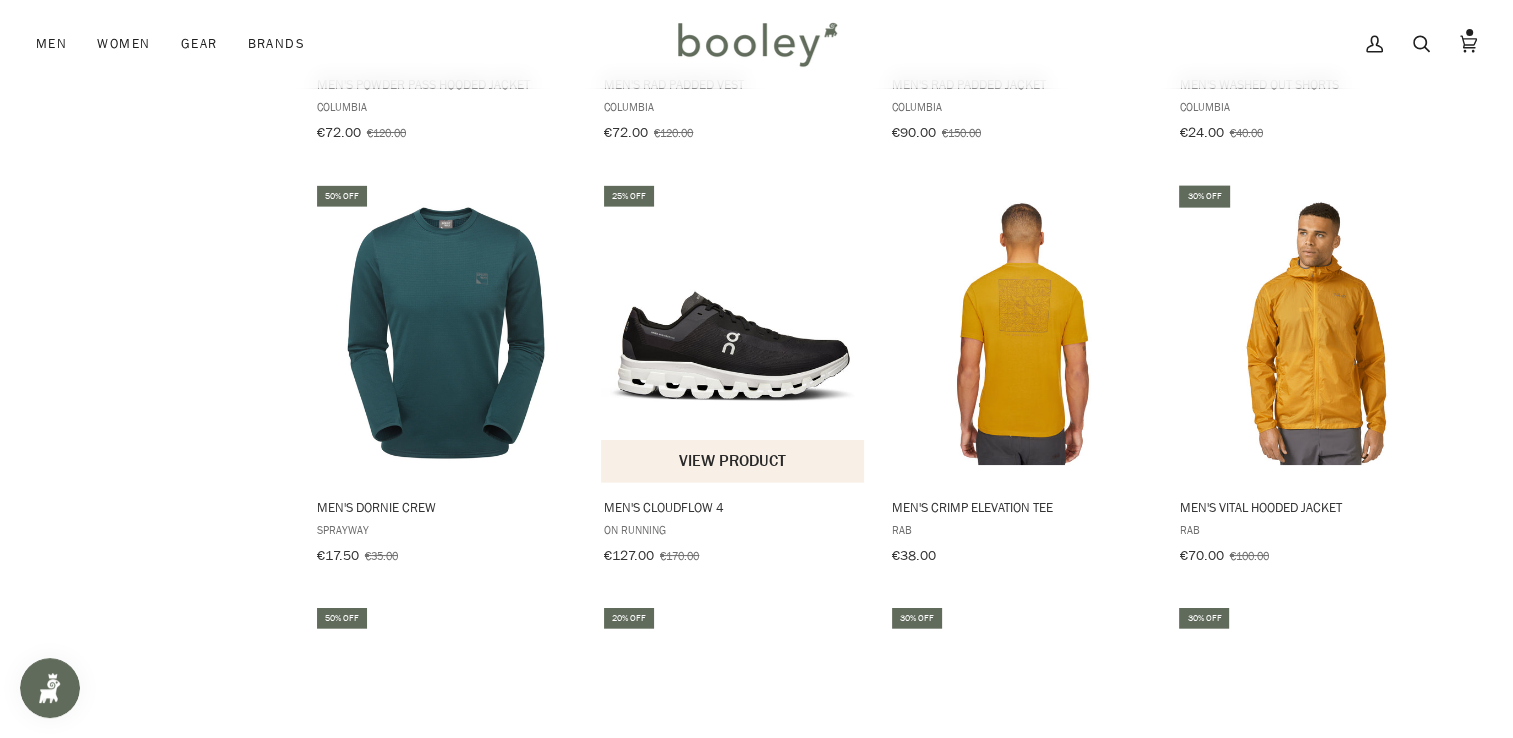 click on "View product" at bounding box center (732, 461) 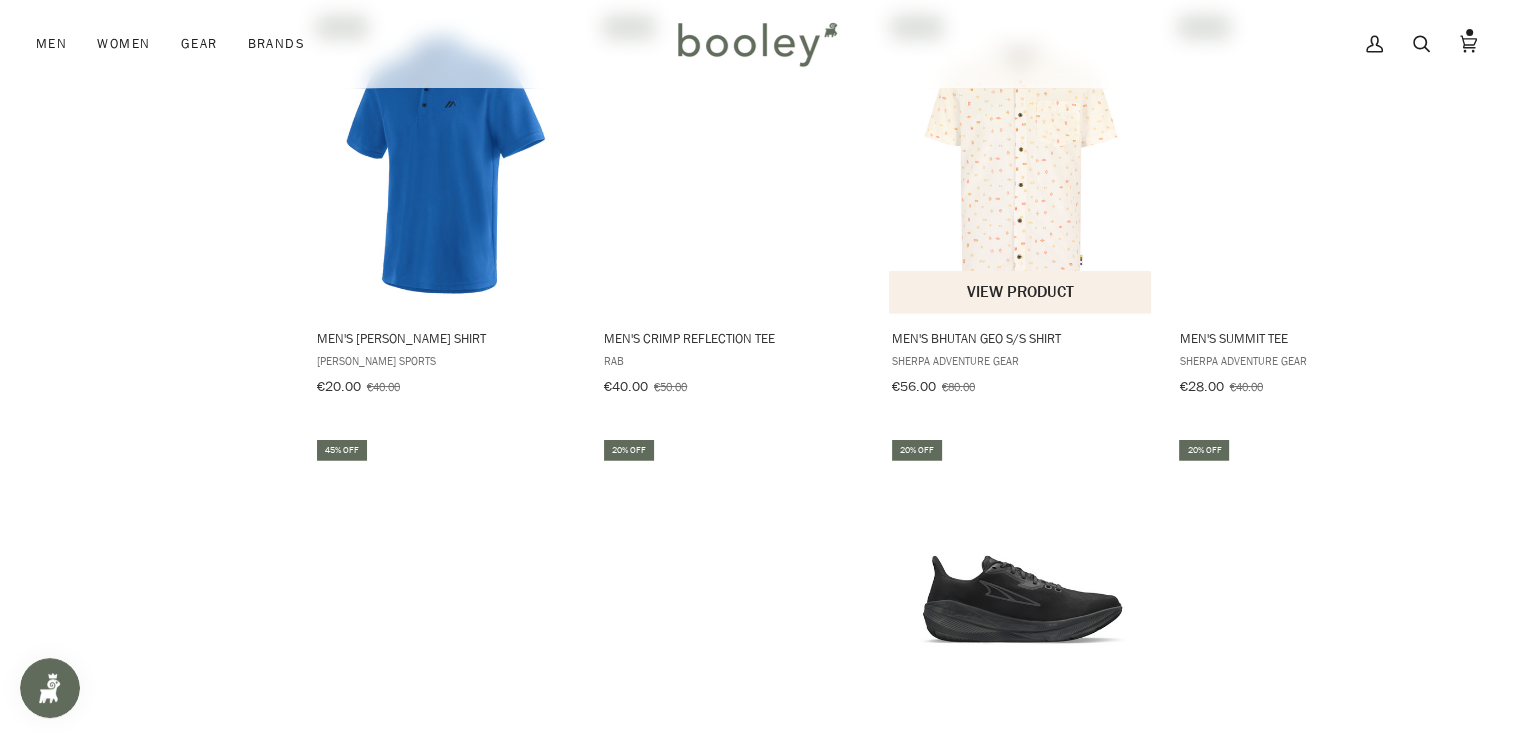 scroll, scrollTop: 12700, scrollLeft: 0, axis: vertical 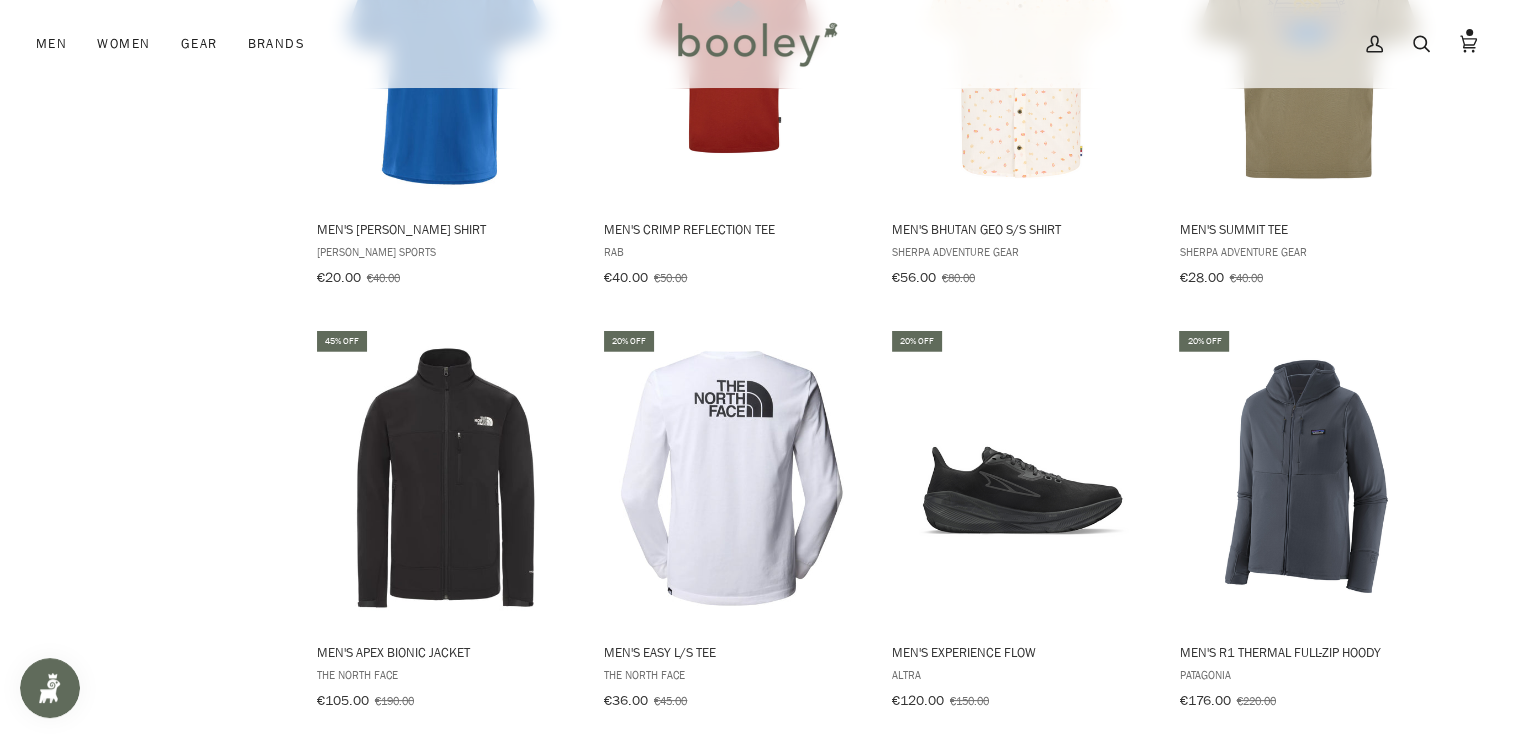 click on "Show more" at bounding box center [881, 779] 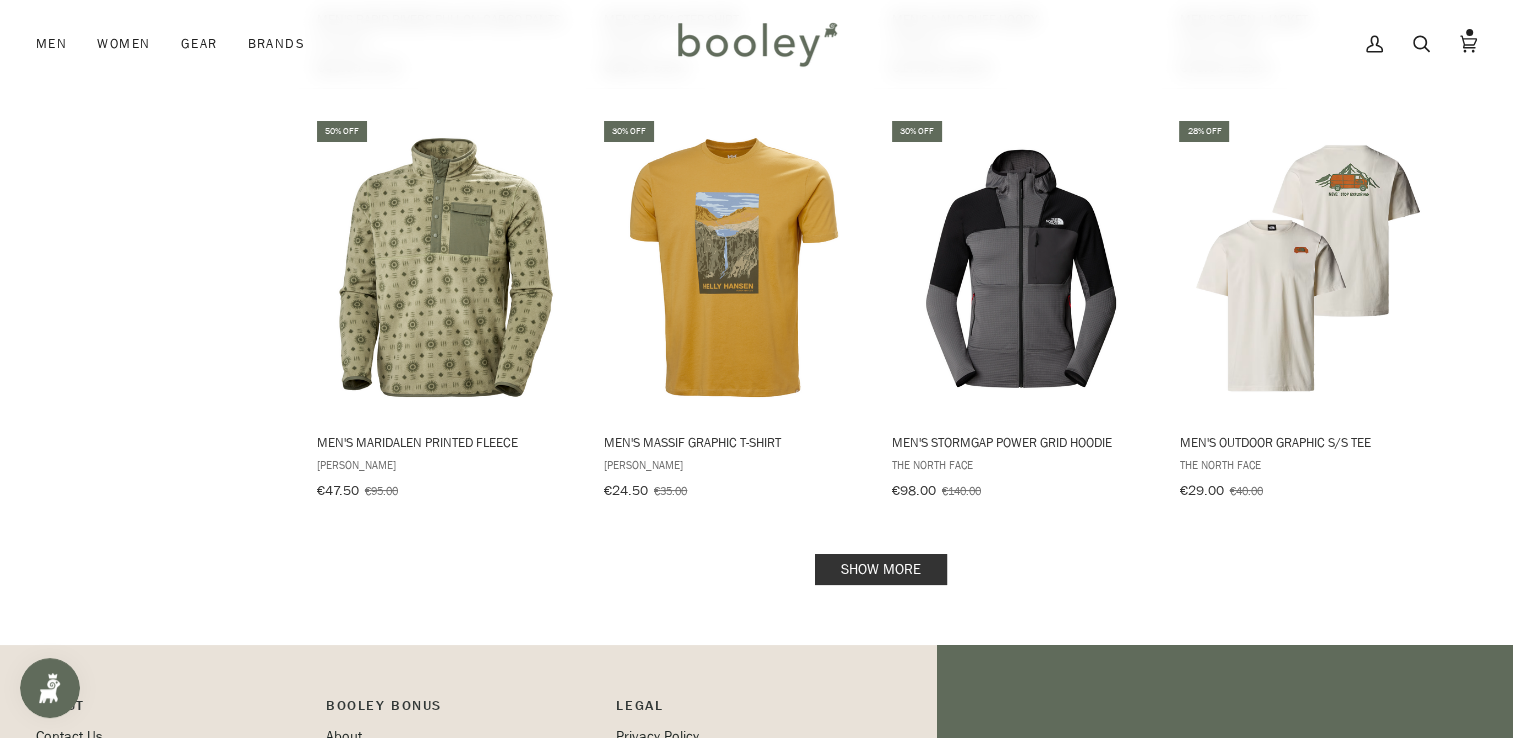 scroll, scrollTop: 15100, scrollLeft: 0, axis: vertical 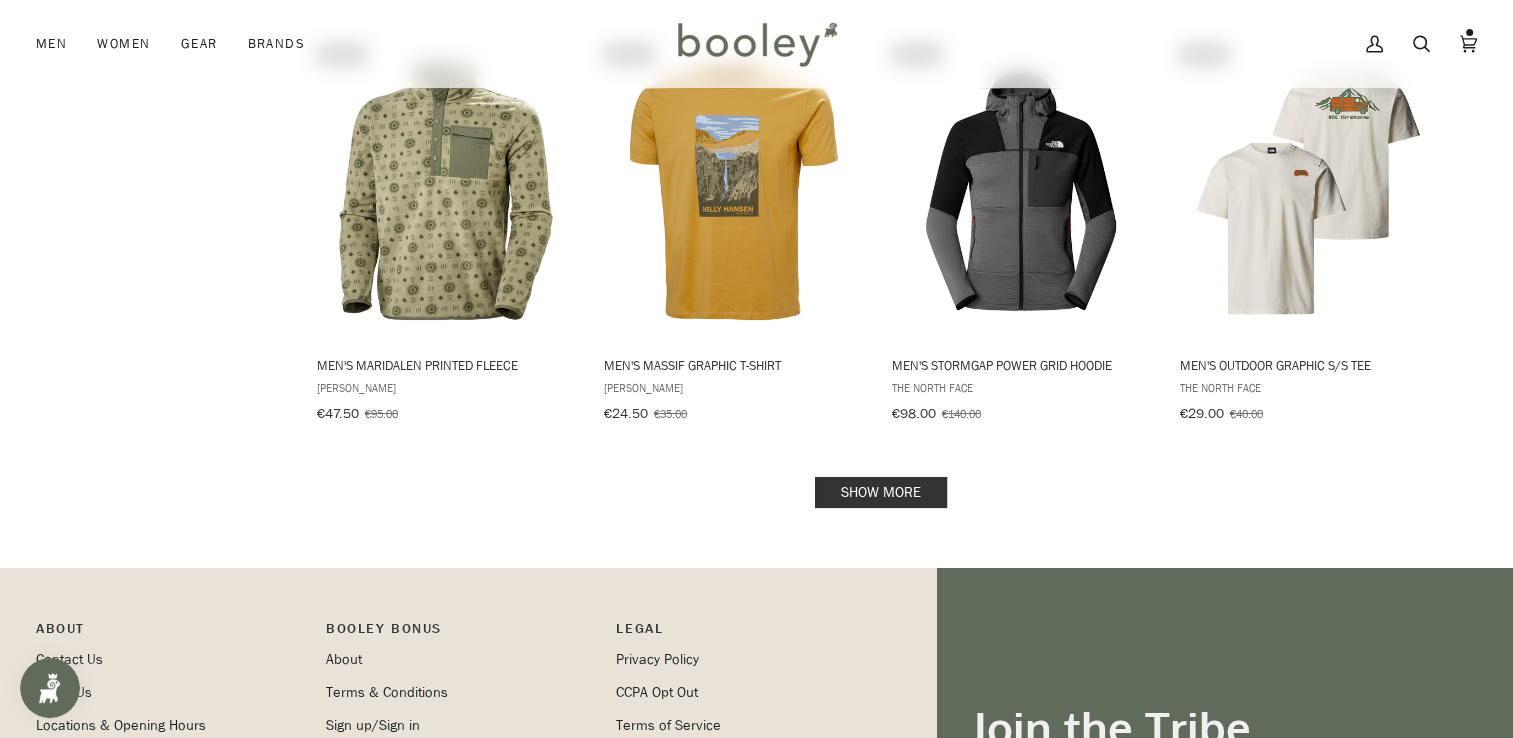 click on "Show more" at bounding box center [881, 492] 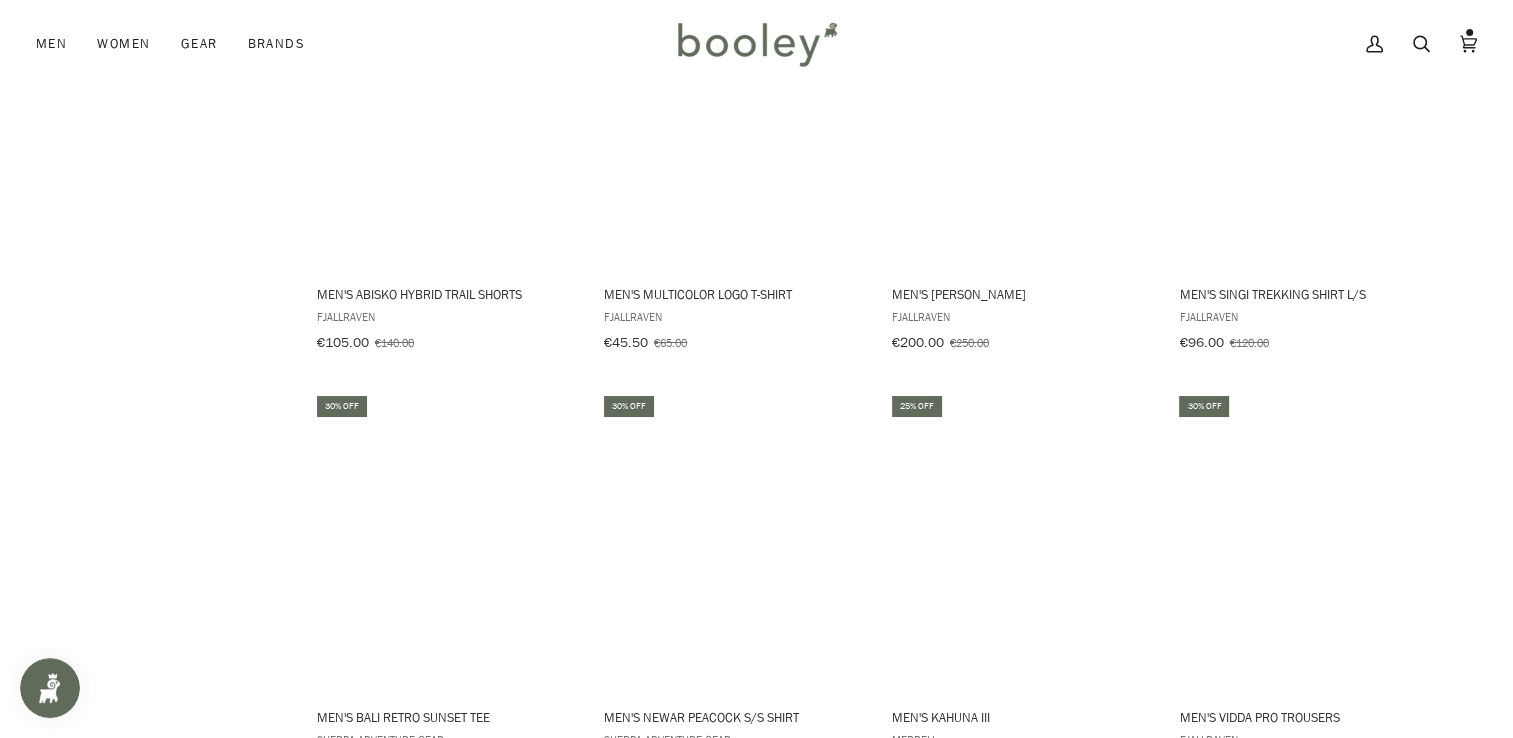 scroll, scrollTop: 0, scrollLeft: 0, axis: both 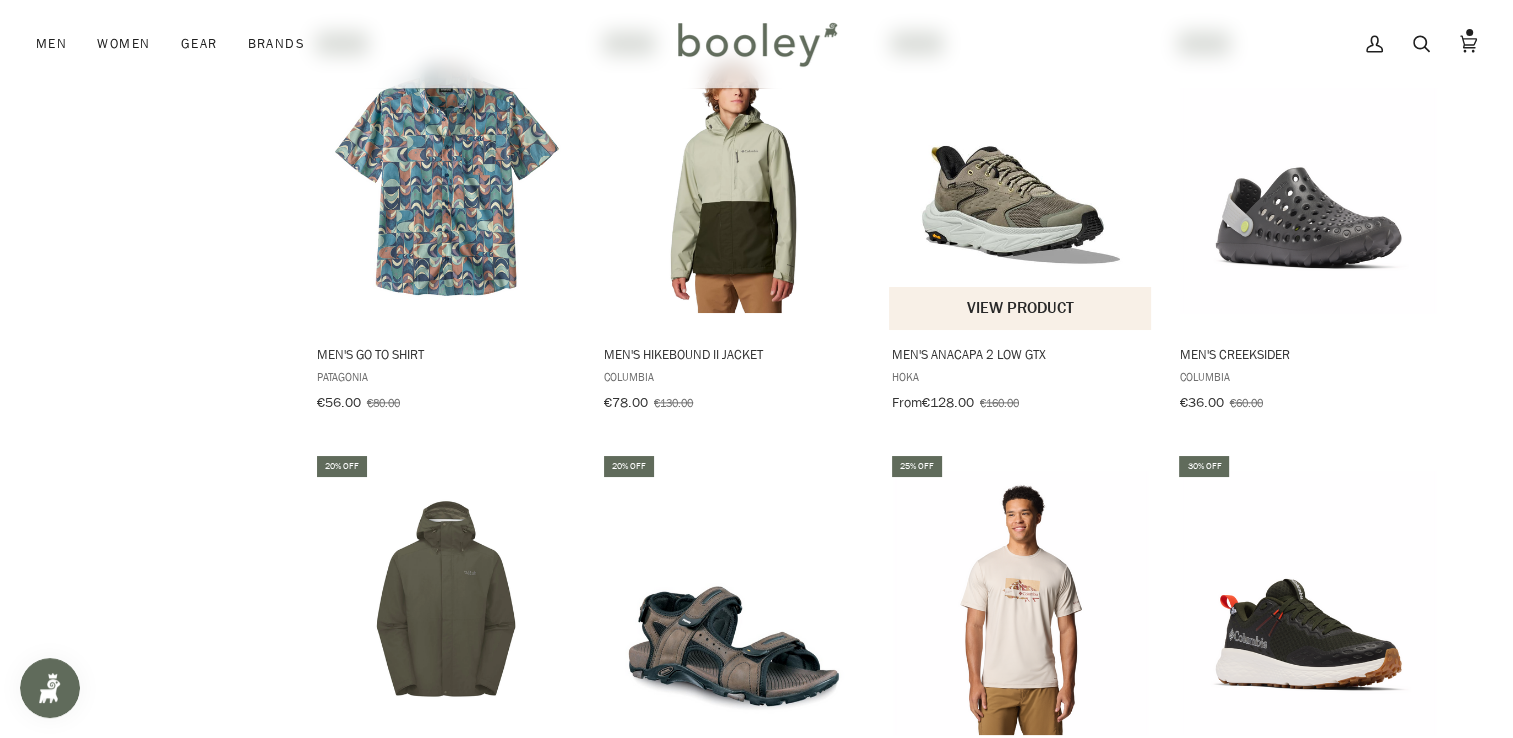 click at bounding box center [1021, 180] 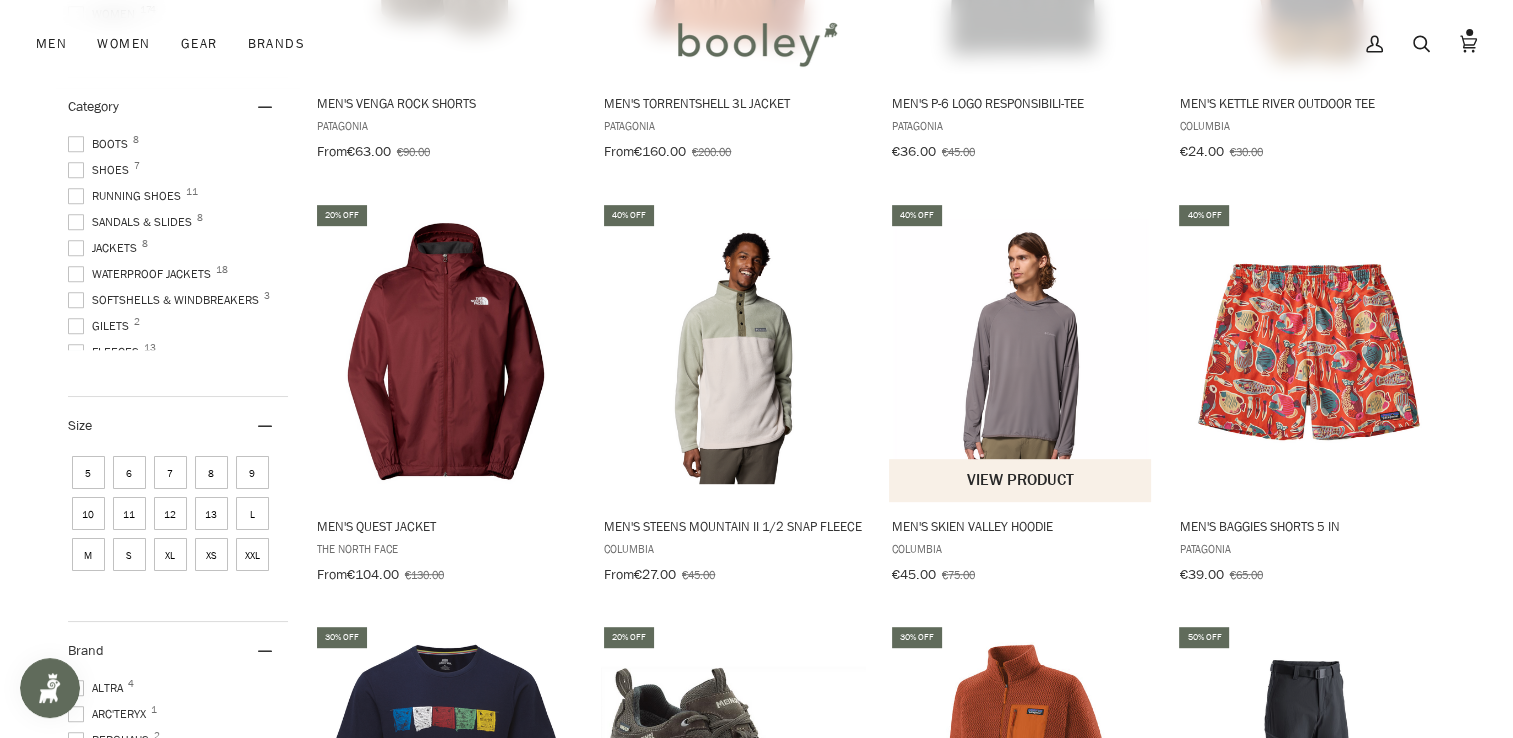 scroll, scrollTop: 880, scrollLeft: 0, axis: vertical 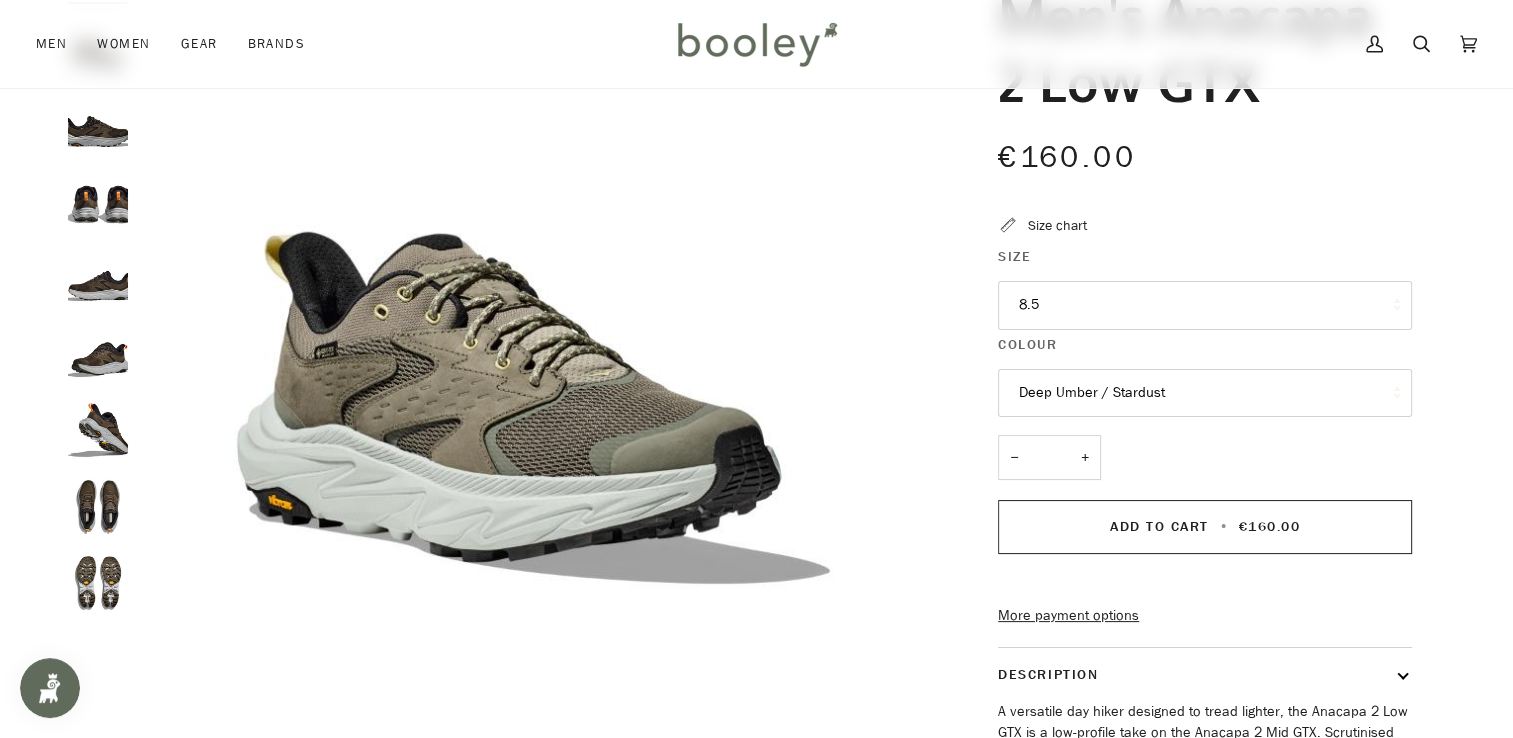 click at bounding box center (98, 430) 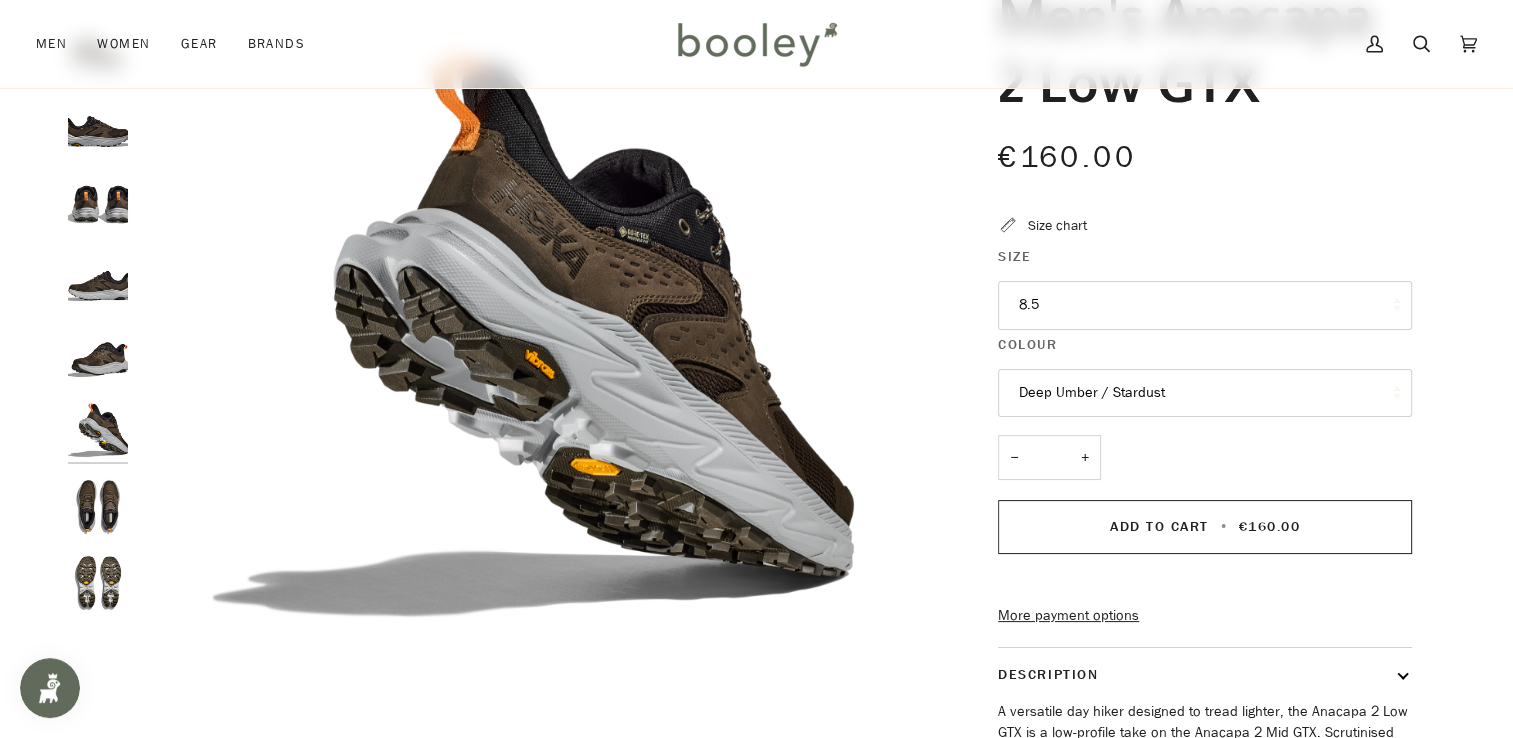 click at bounding box center (98, 277) 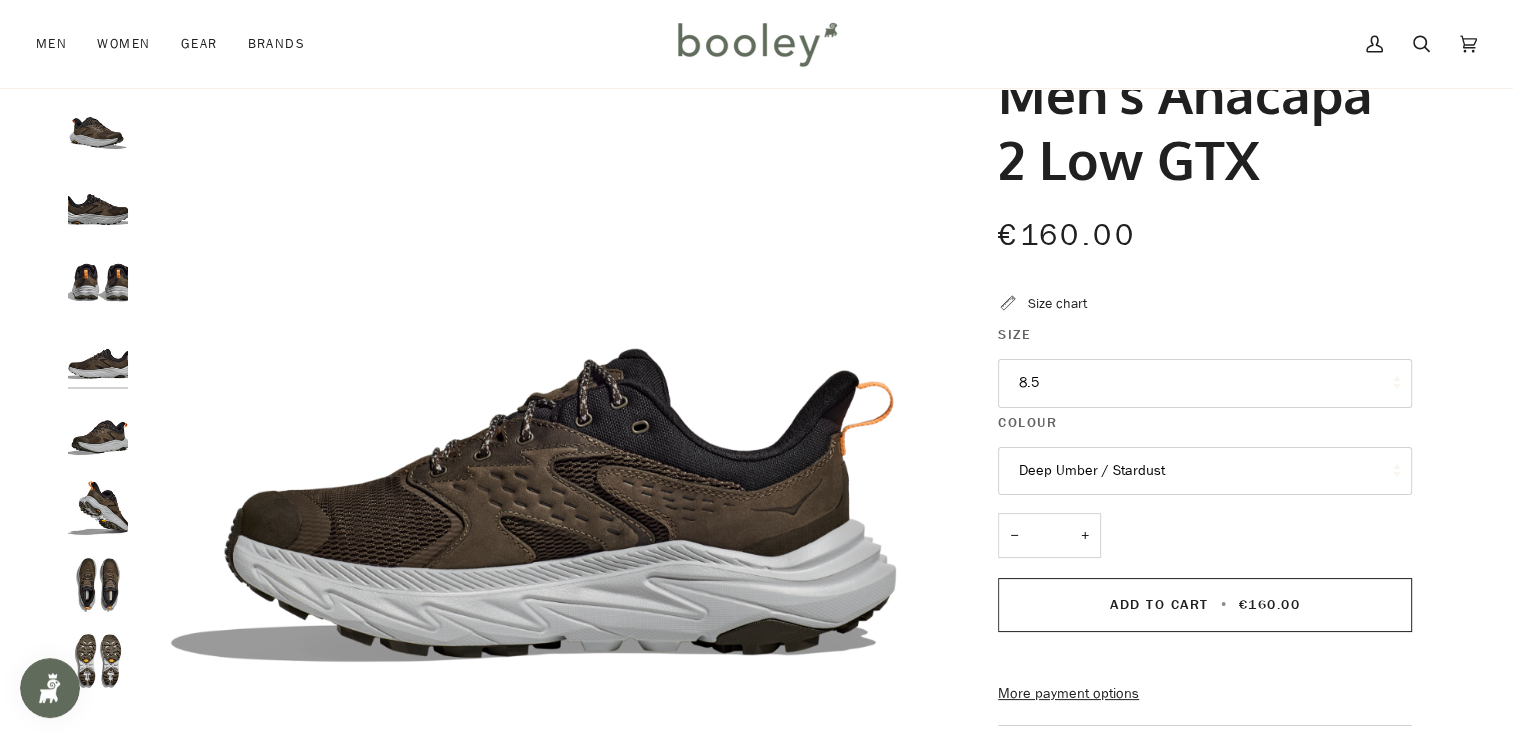scroll, scrollTop: 0, scrollLeft: 0, axis: both 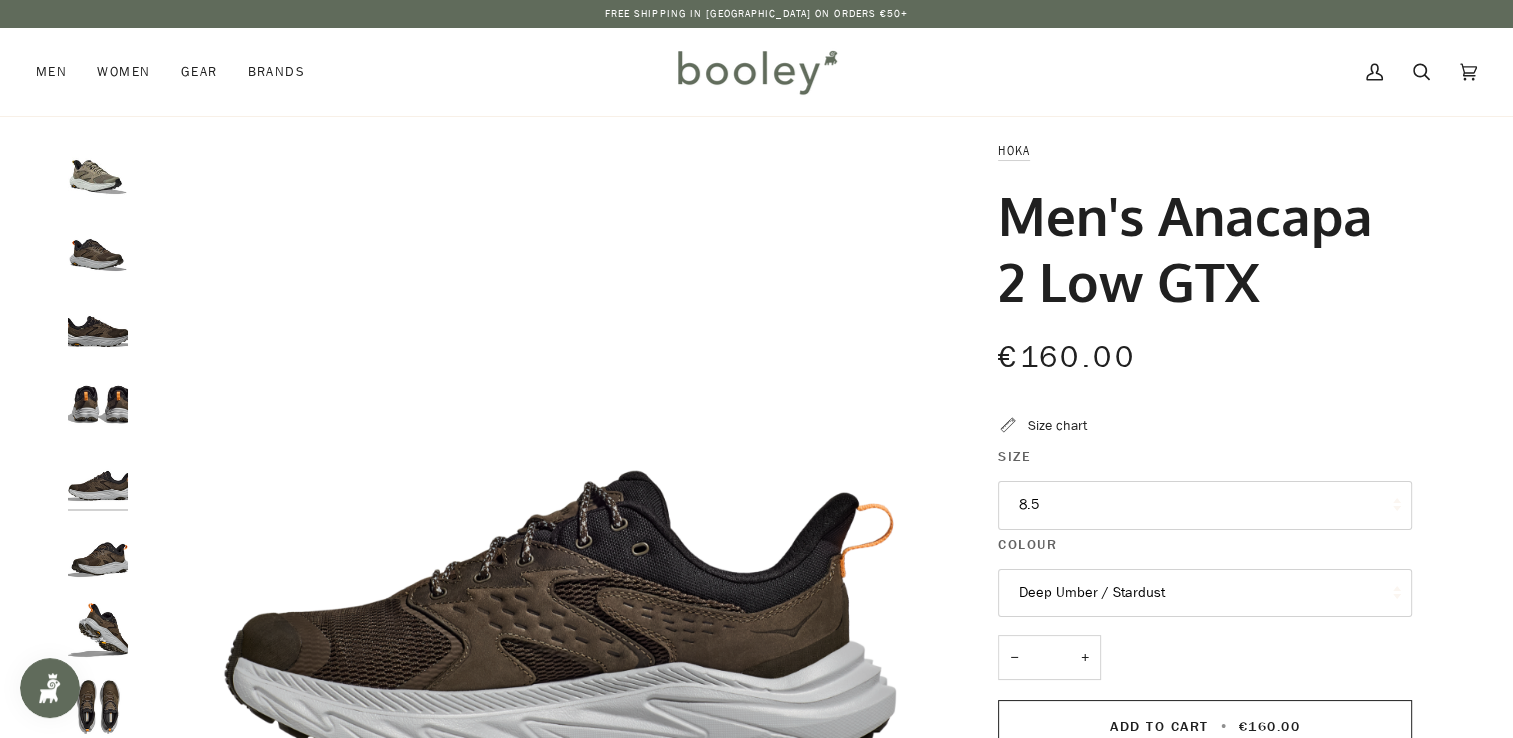 click on "8.5" at bounding box center [1205, 505] 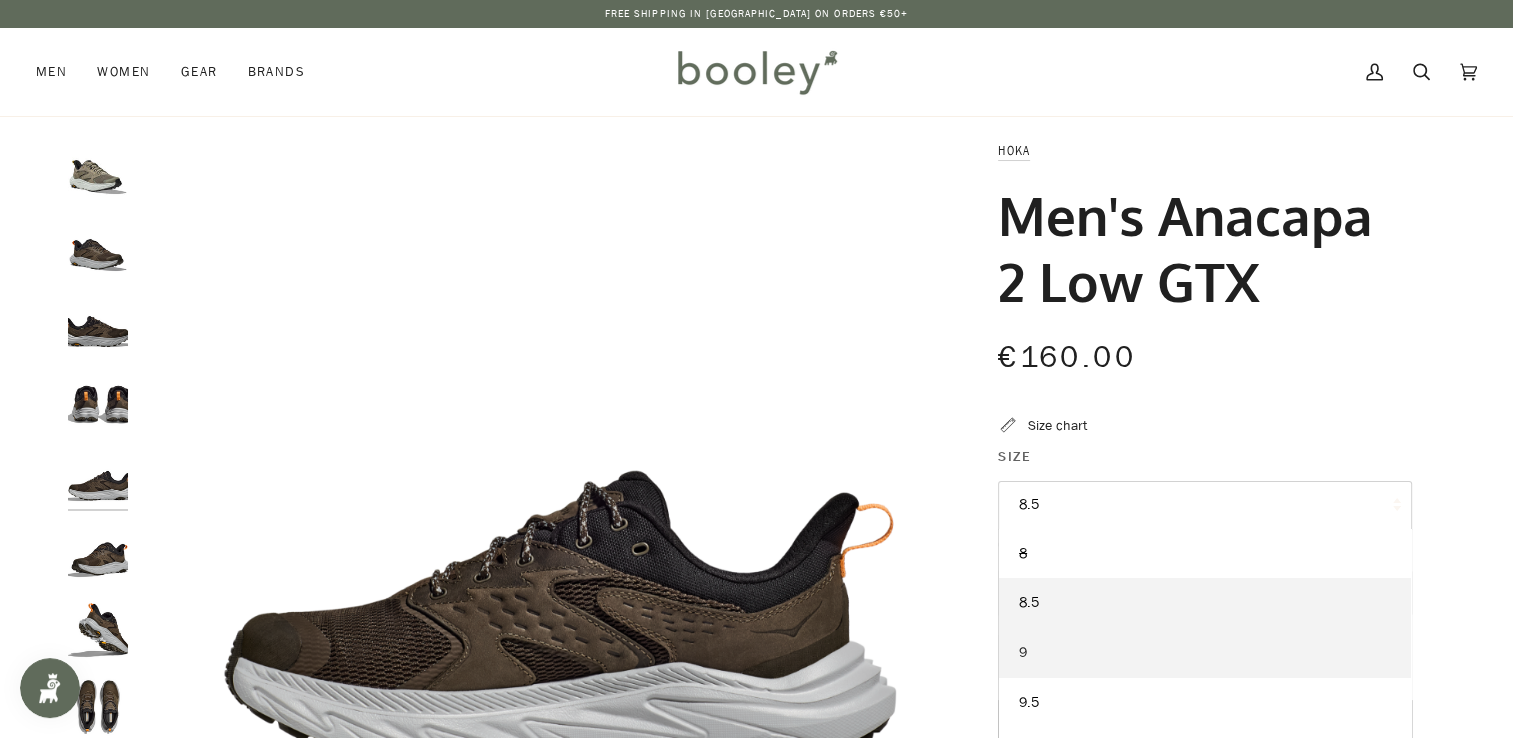 click on "9" at bounding box center (1205, 653) 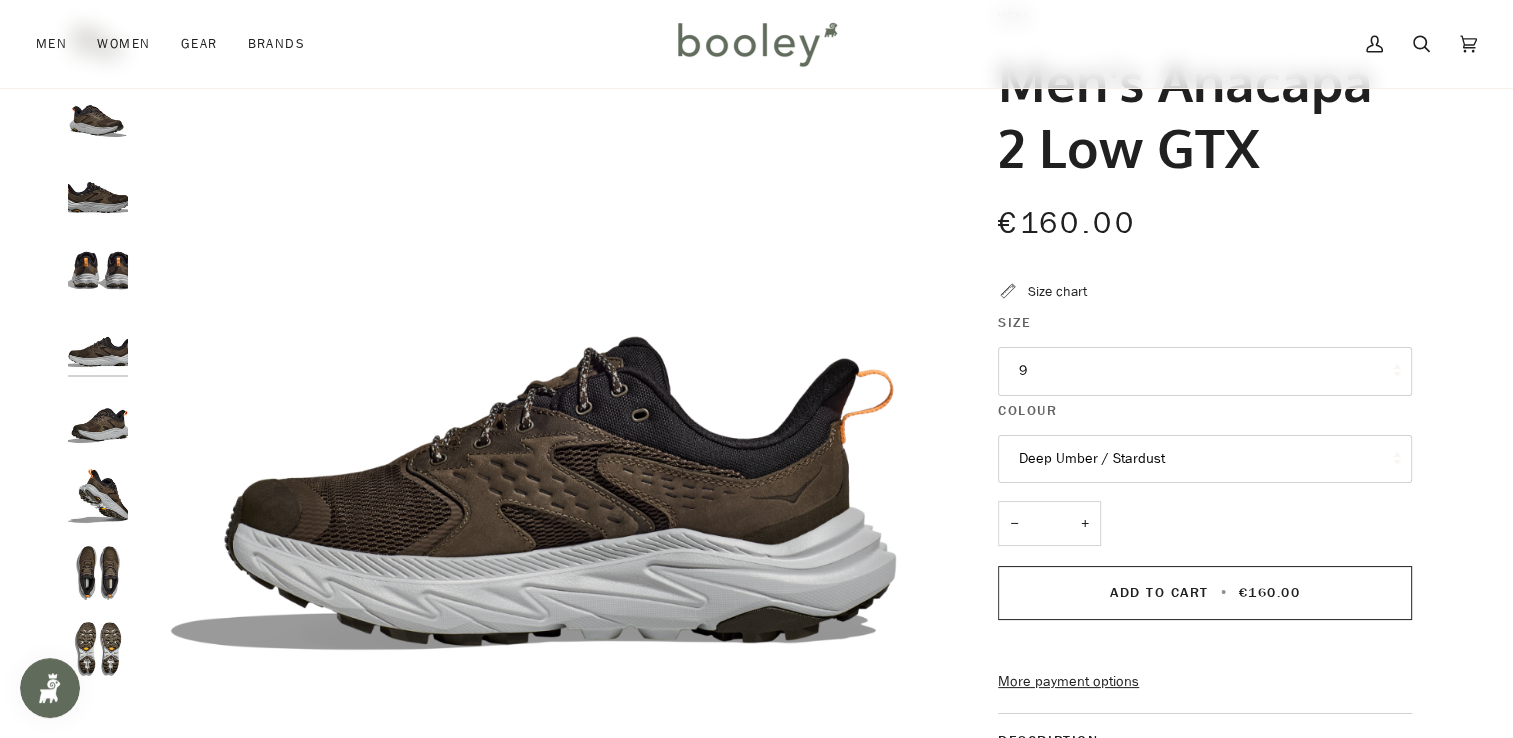 scroll, scrollTop: 100, scrollLeft: 0, axis: vertical 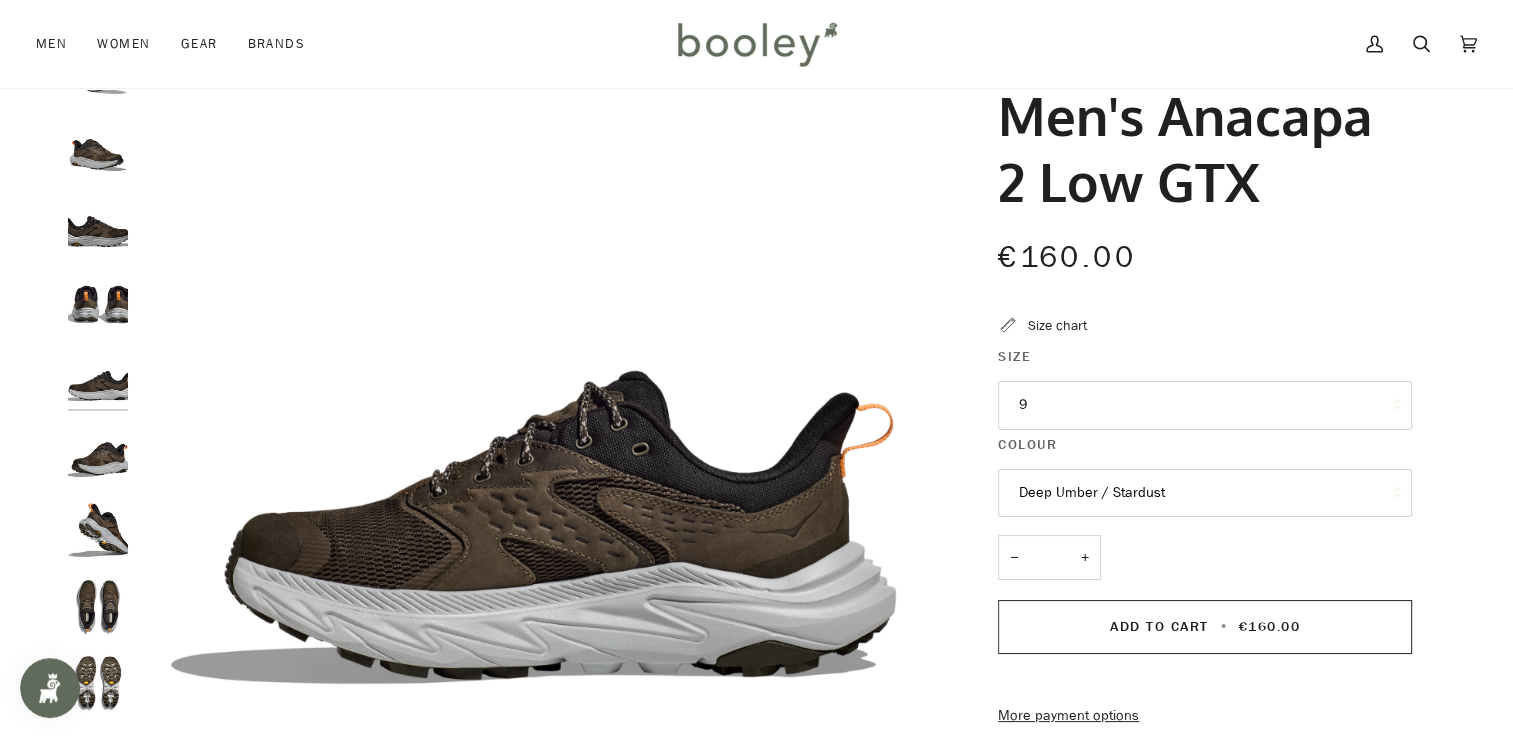 click on "9" at bounding box center [1205, 405] 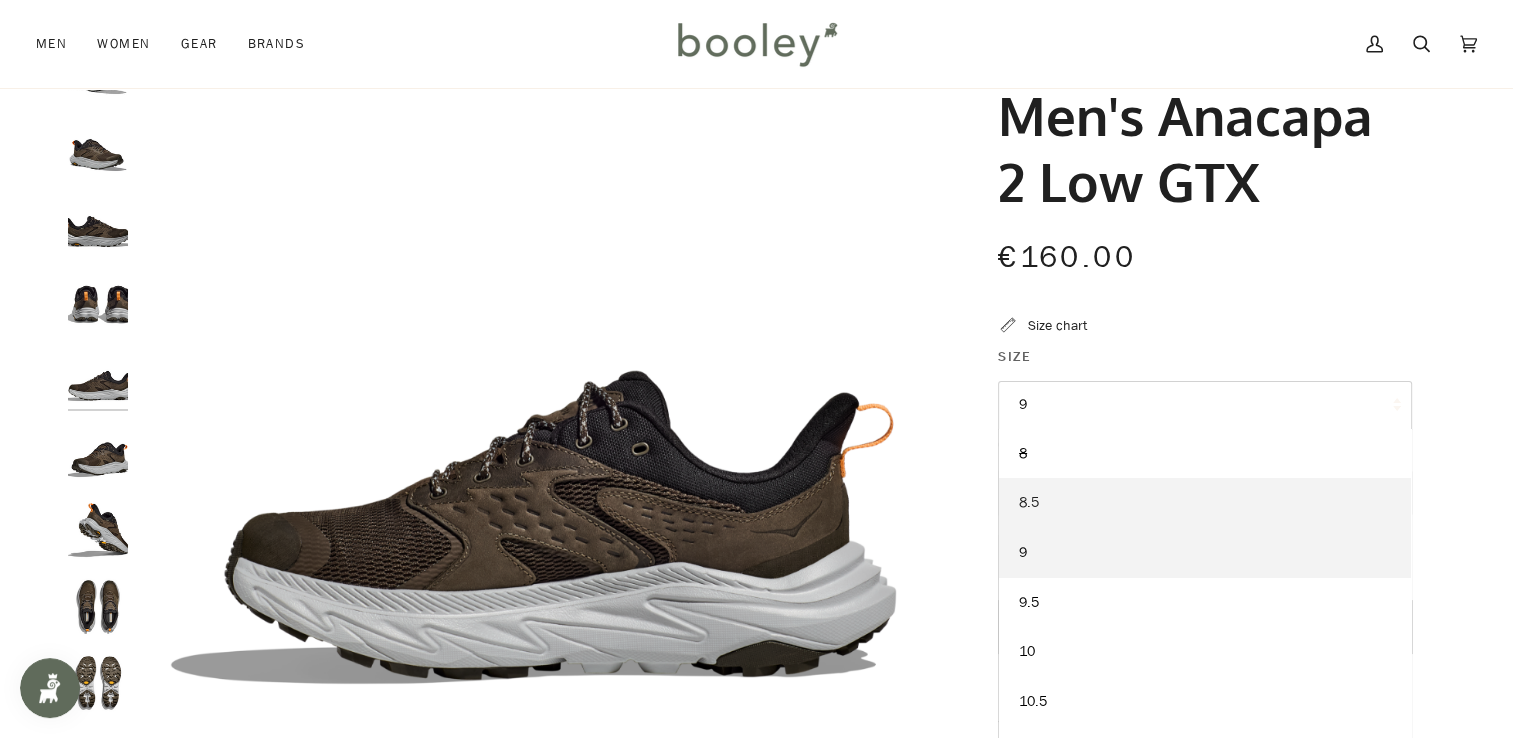 click on "8.5" at bounding box center [1205, 503] 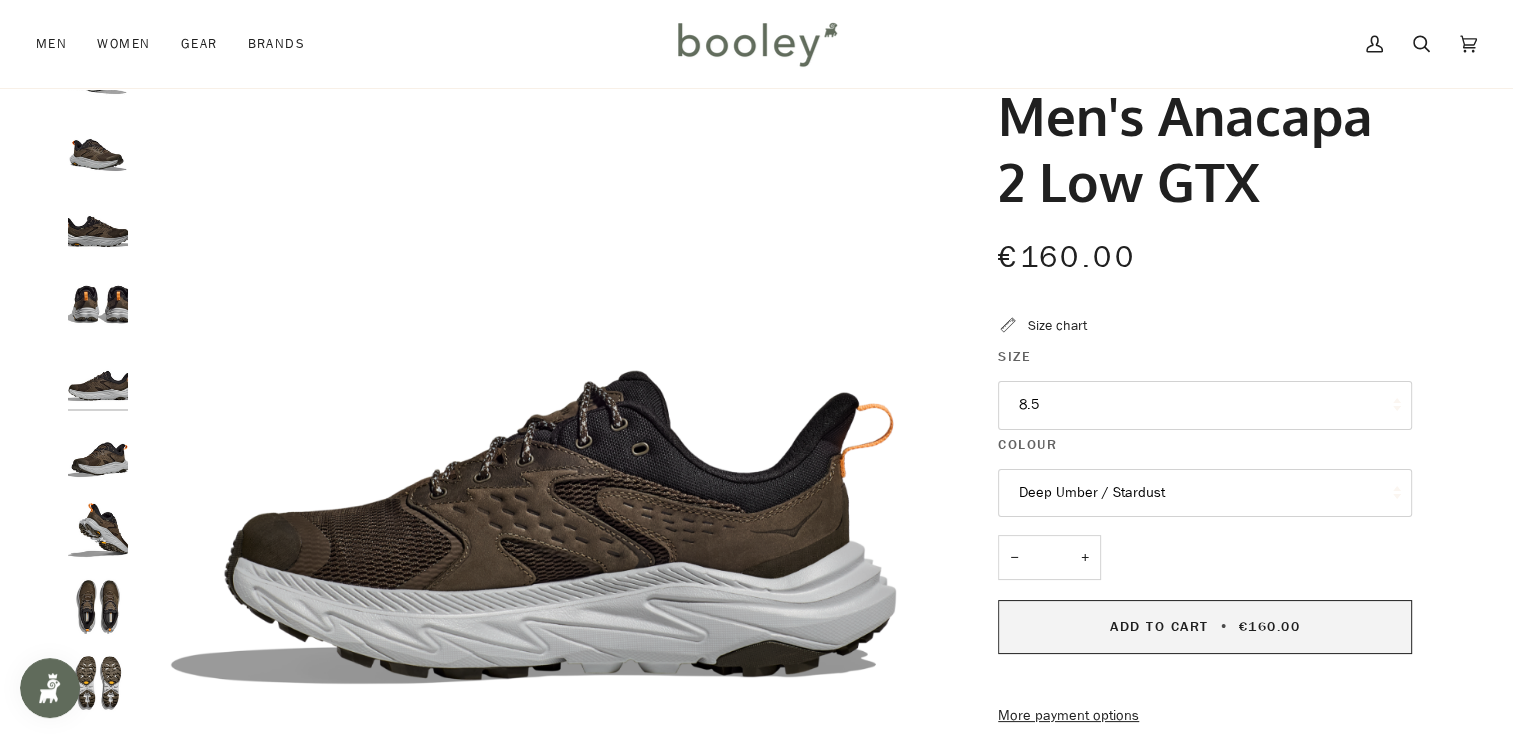 click on "Add to Cart
•
€160.00" at bounding box center (1205, 627) 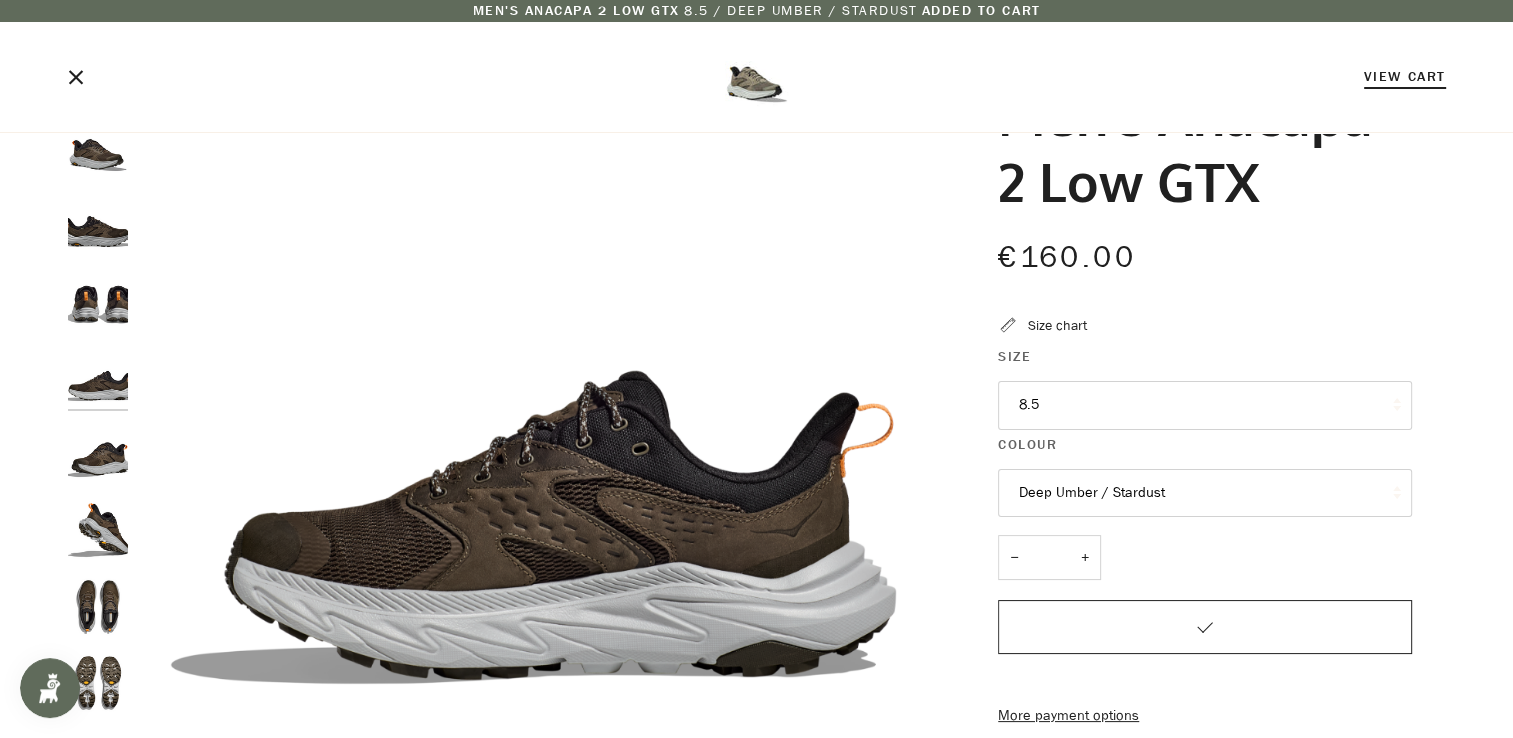 click on "View Cart" at bounding box center [1405, 76] 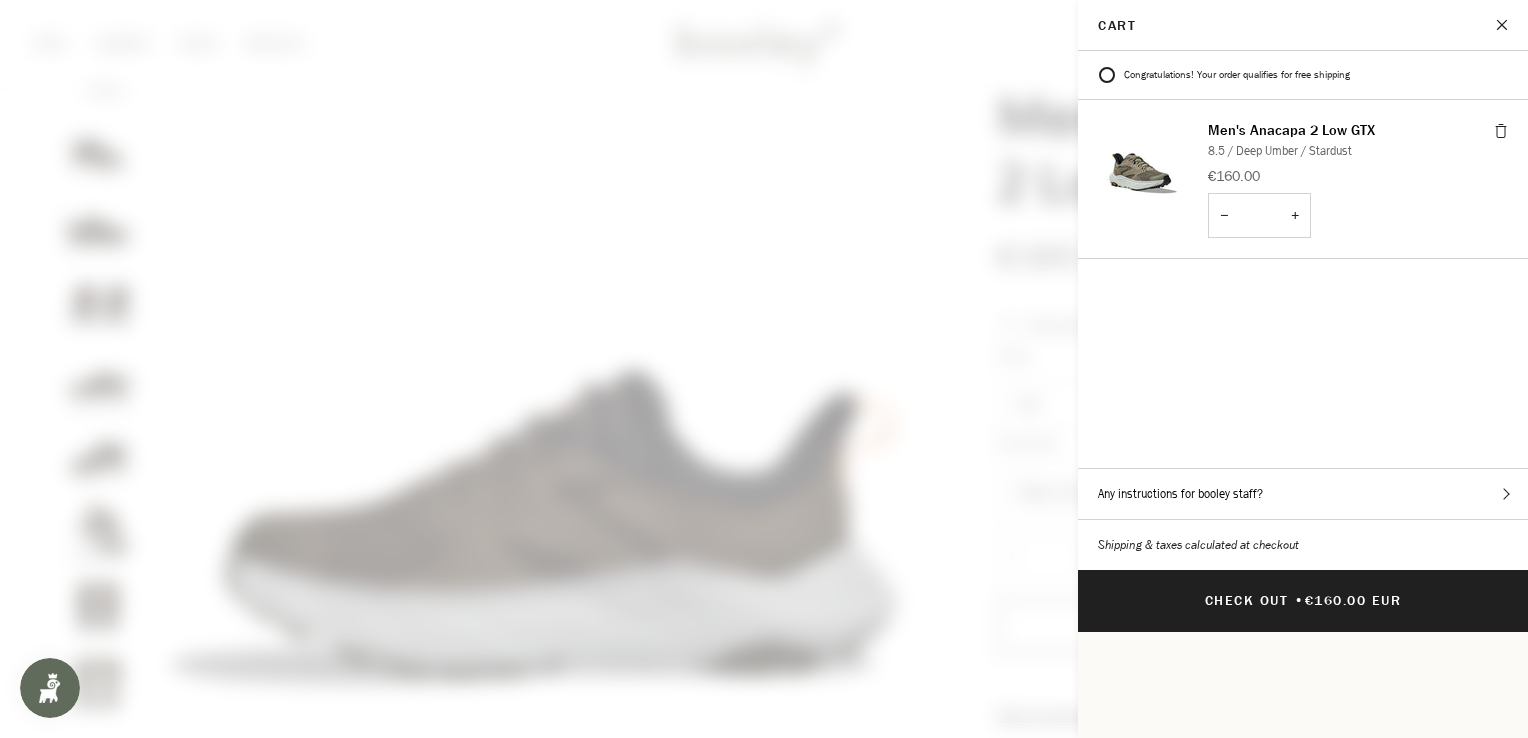 click at bounding box center (1503, 25) 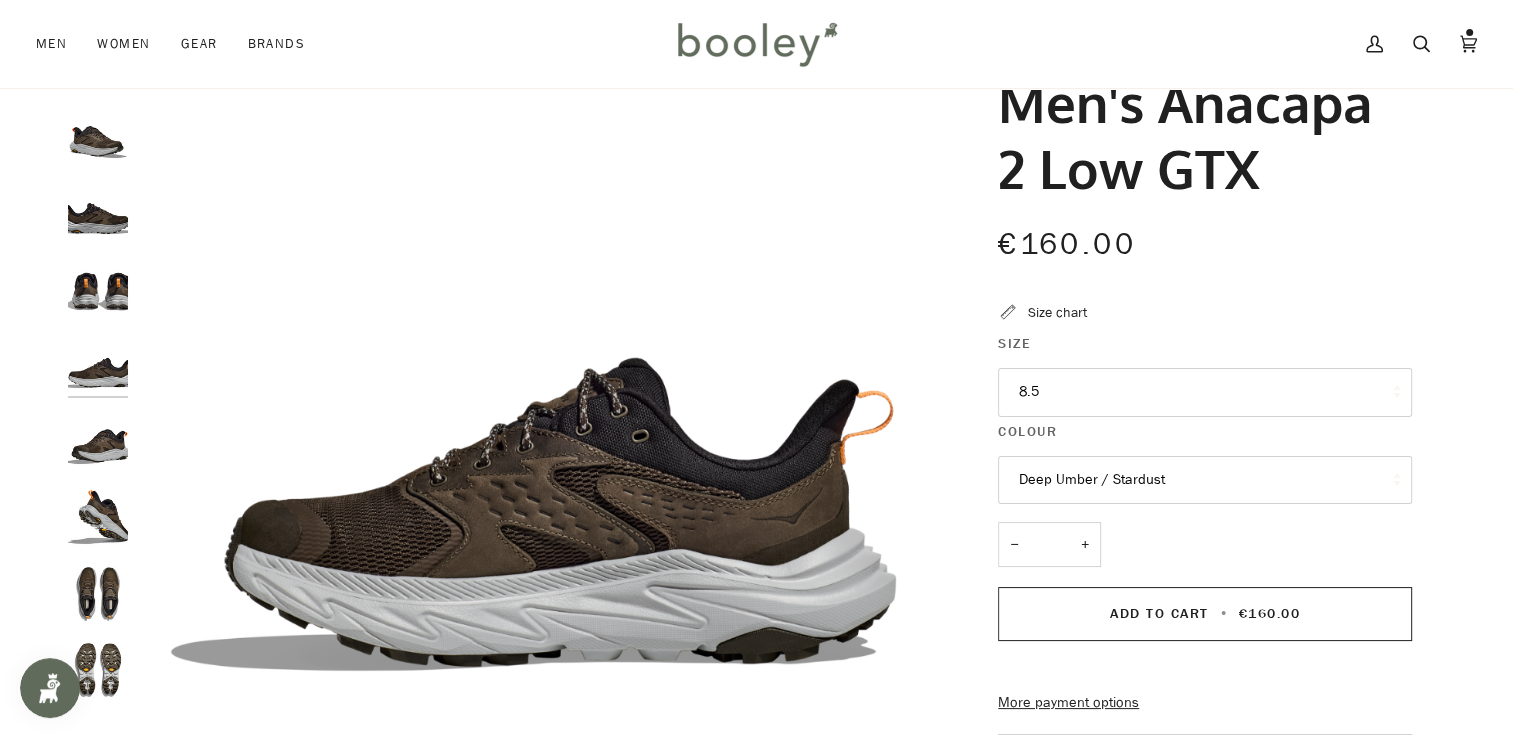 scroll, scrollTop: 200, scrollLeft: 0, axis: vertical 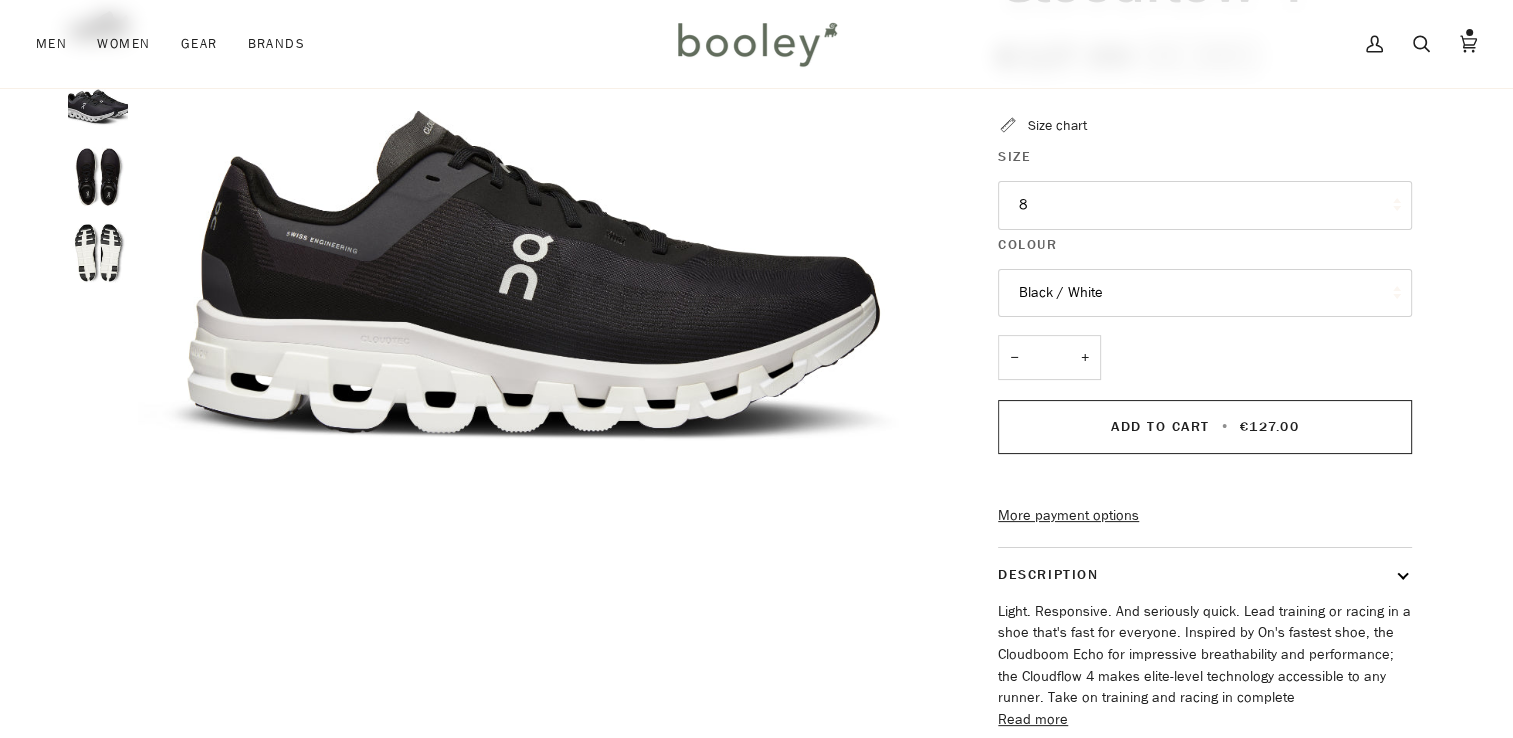click on "8" at bounding box center (1205, 205) 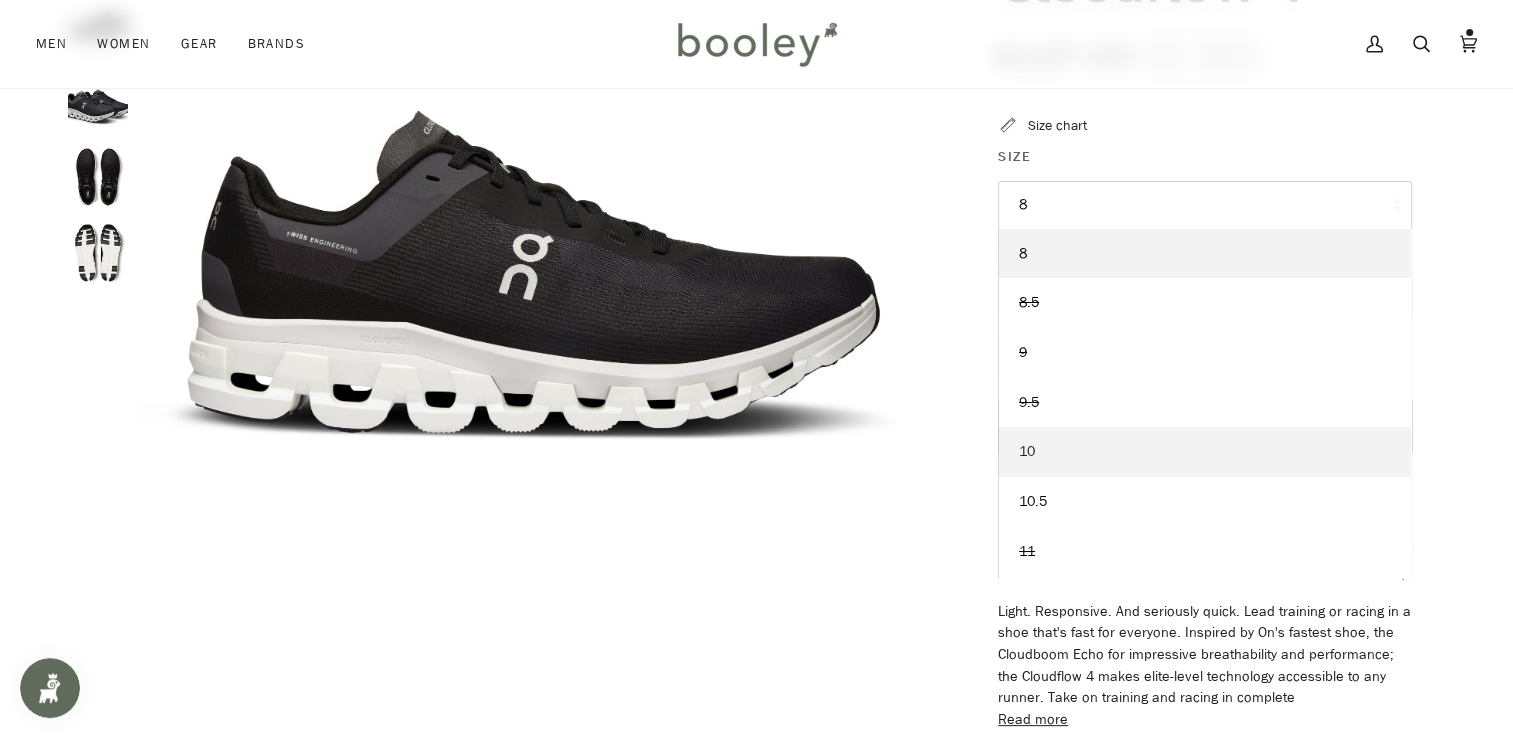 scroll, scrollTop: 0, scrollLeft: 0, axis: both 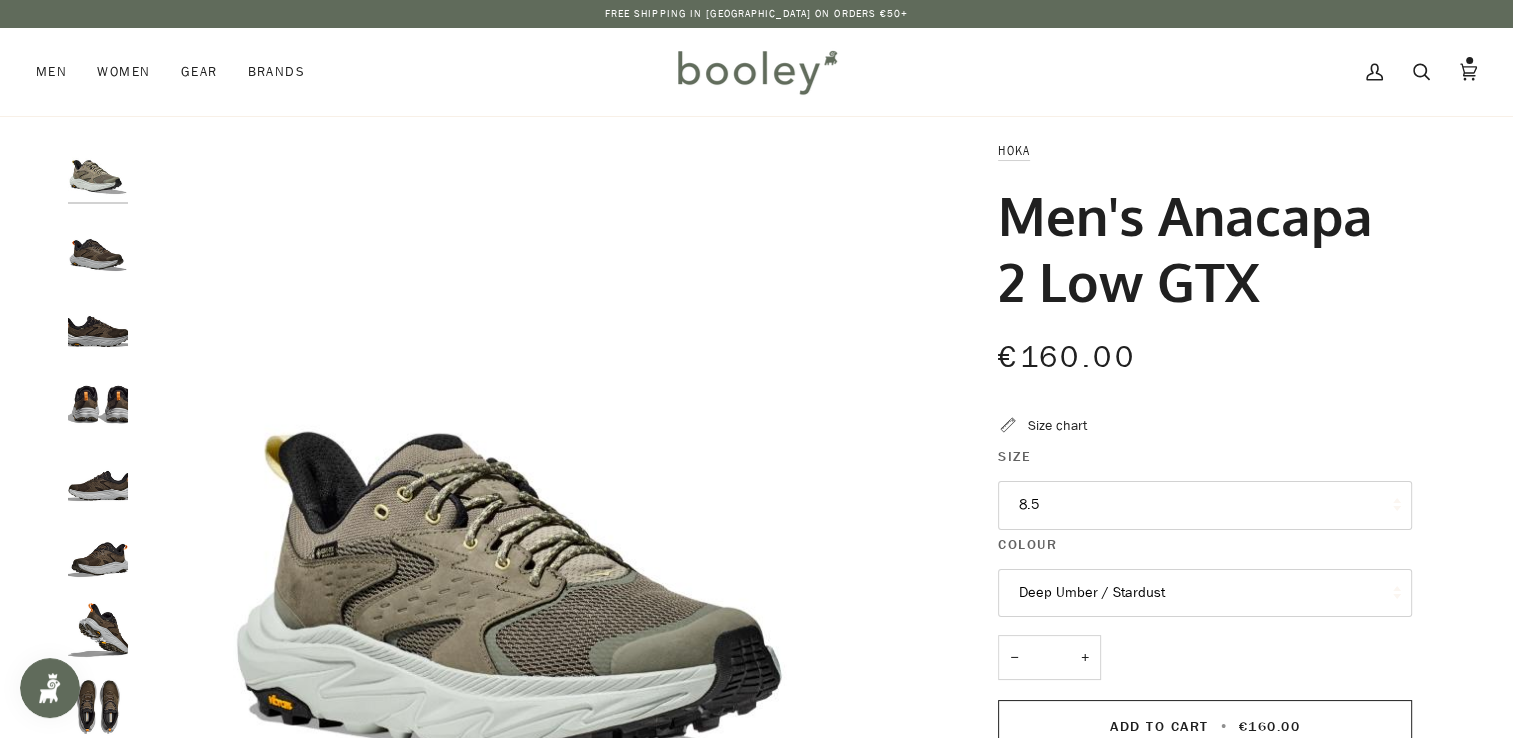 click at bounding box center (98, 323) 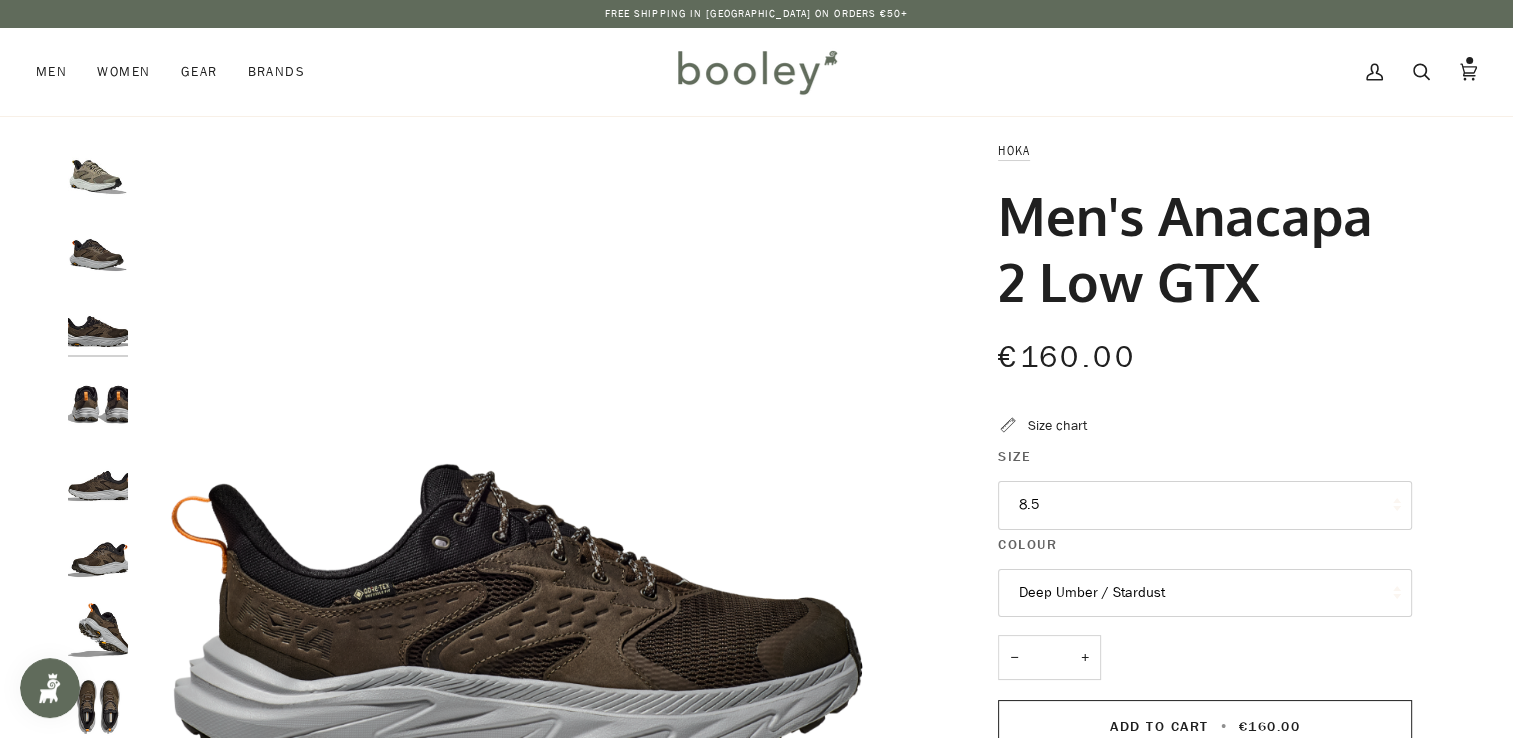 click at bounding box center [98, 400] 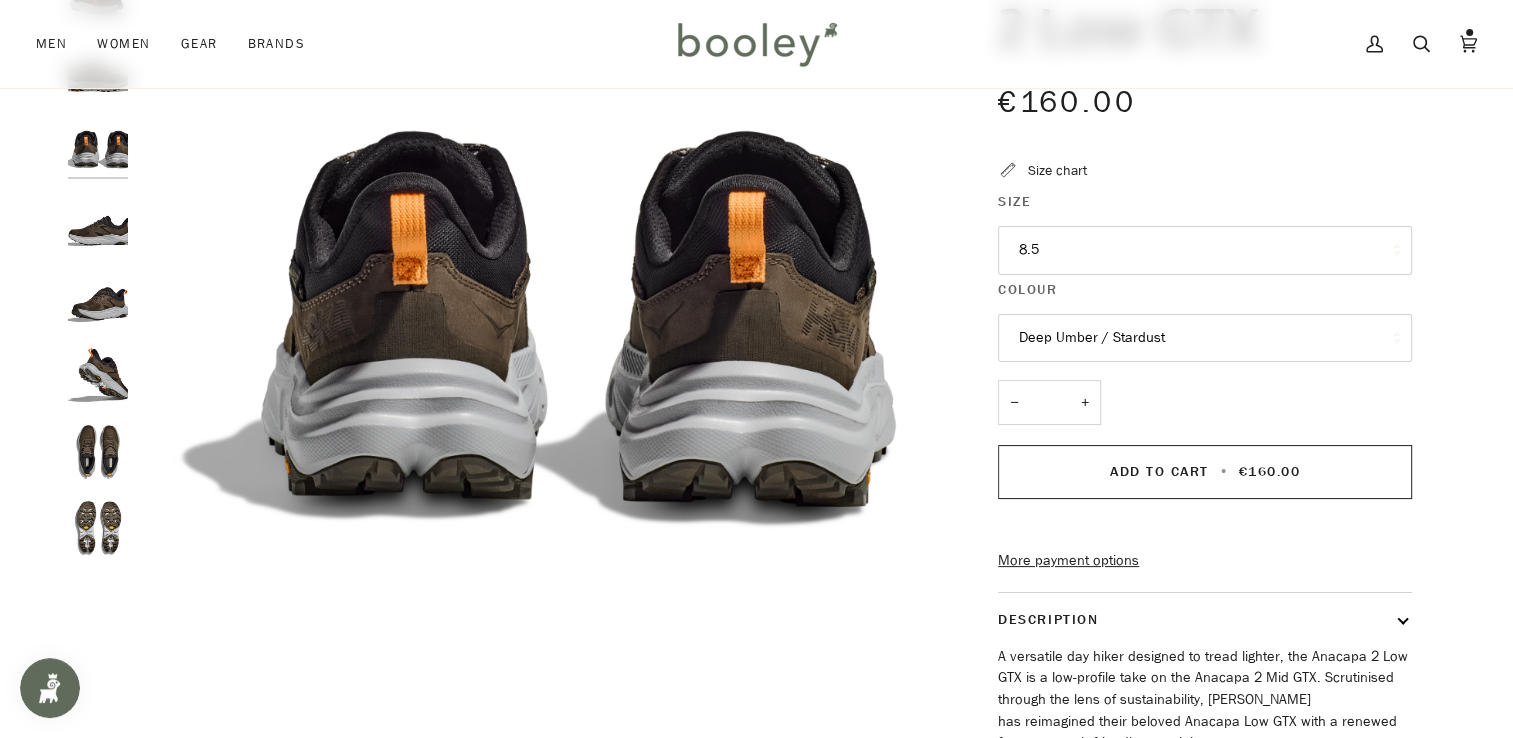 scroll, scrollTop: 300, scrollLeft: 0, axis: vertical 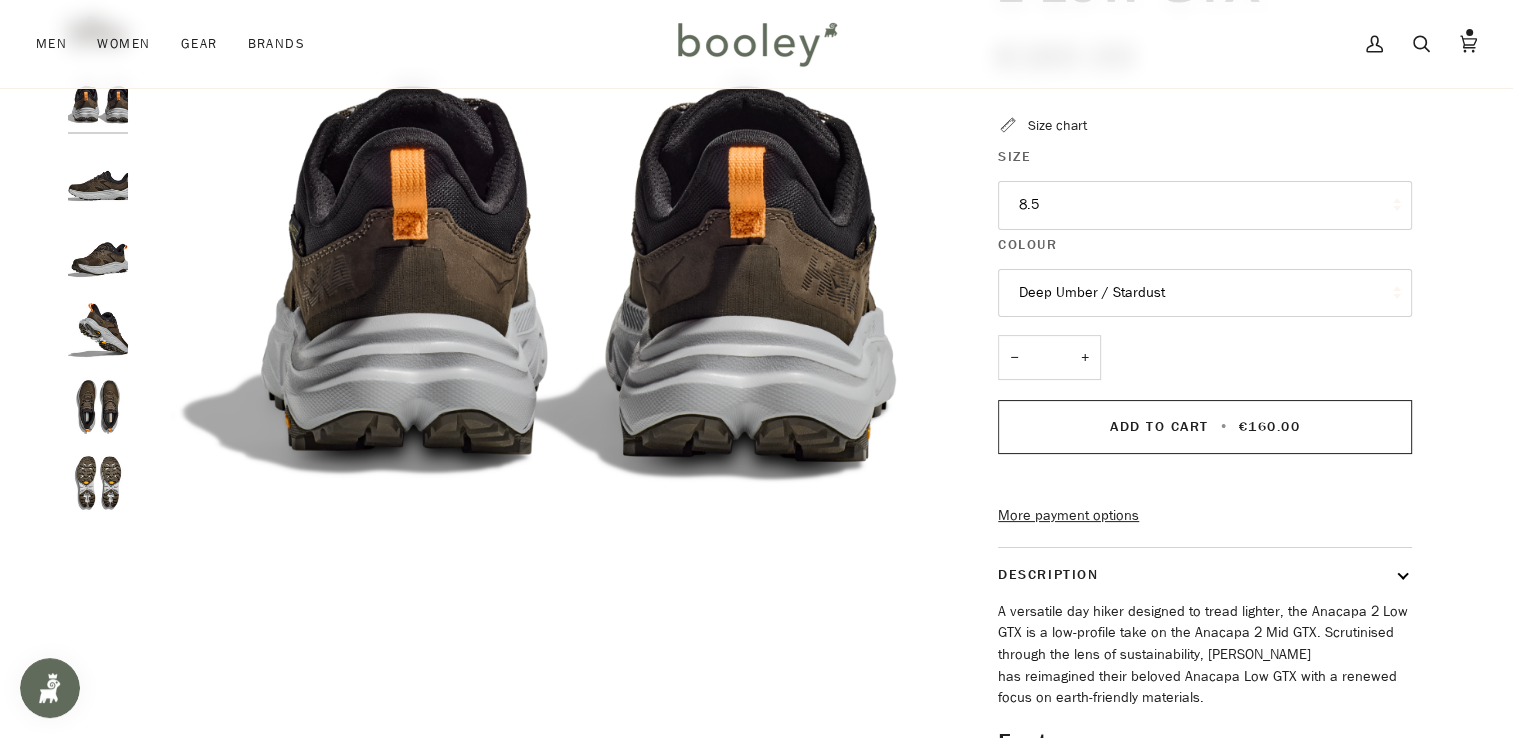 click at bounding box center [98, 407] 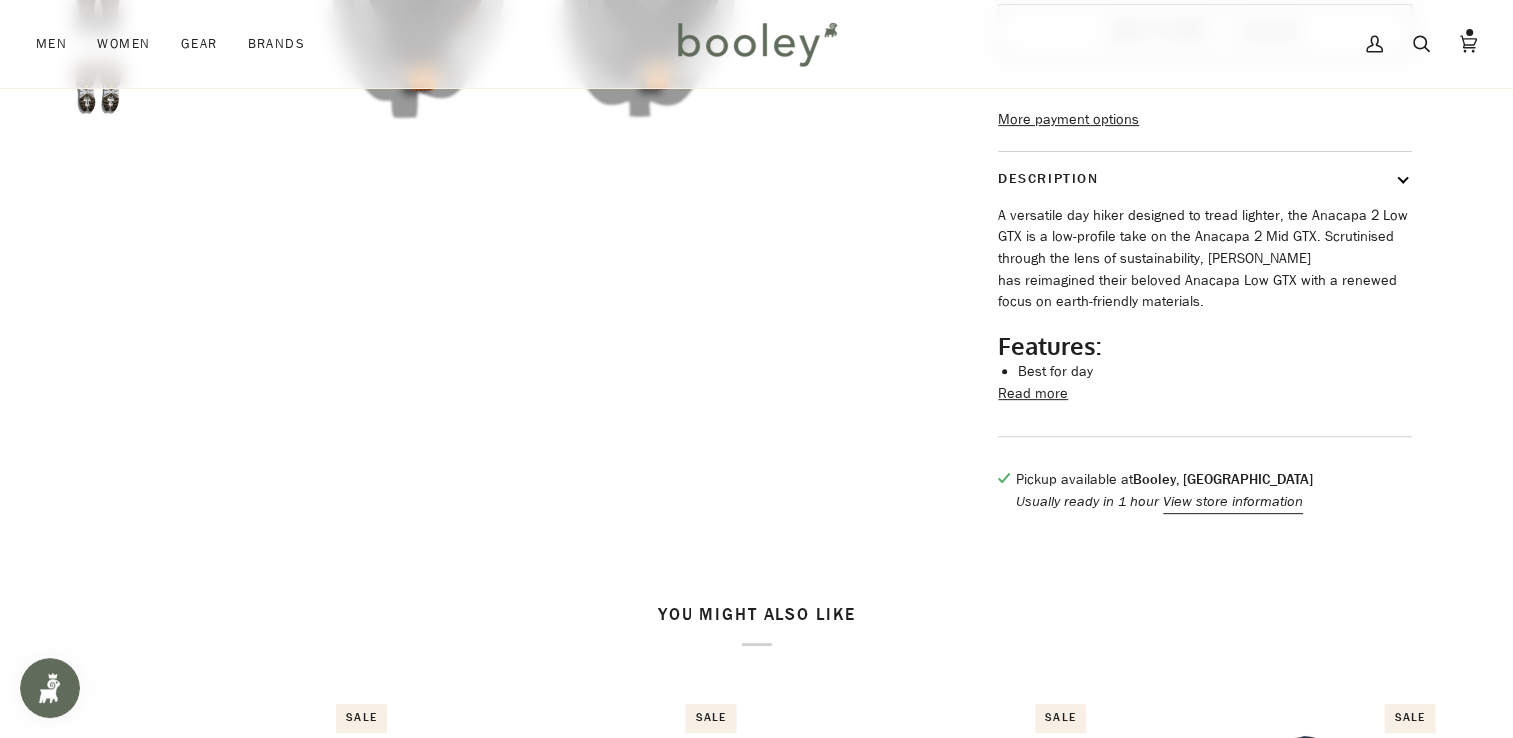 scroll, scrollTop: 700, scrollLeft: 0, axis: vertical 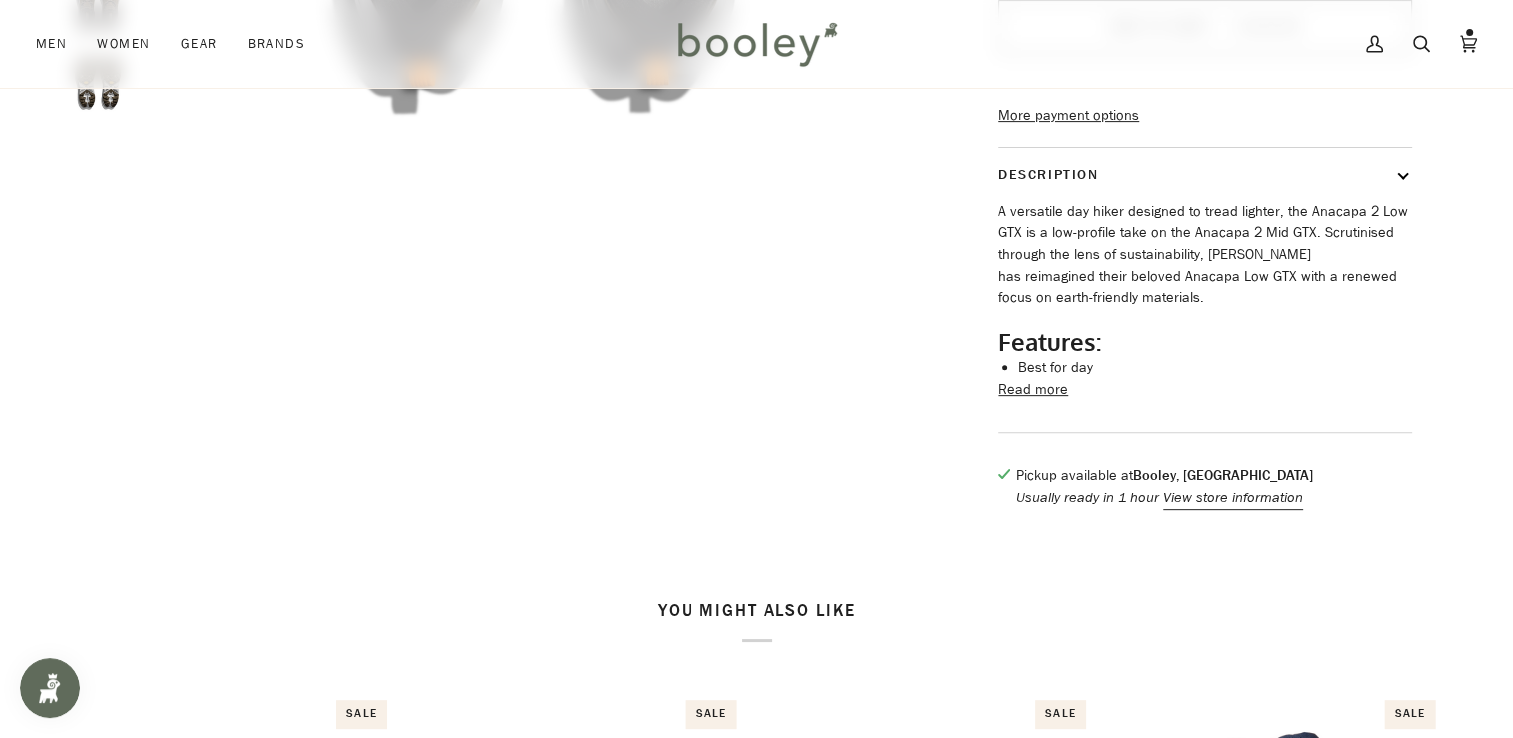 click on "Read more" at bounding box center (1033, 390) 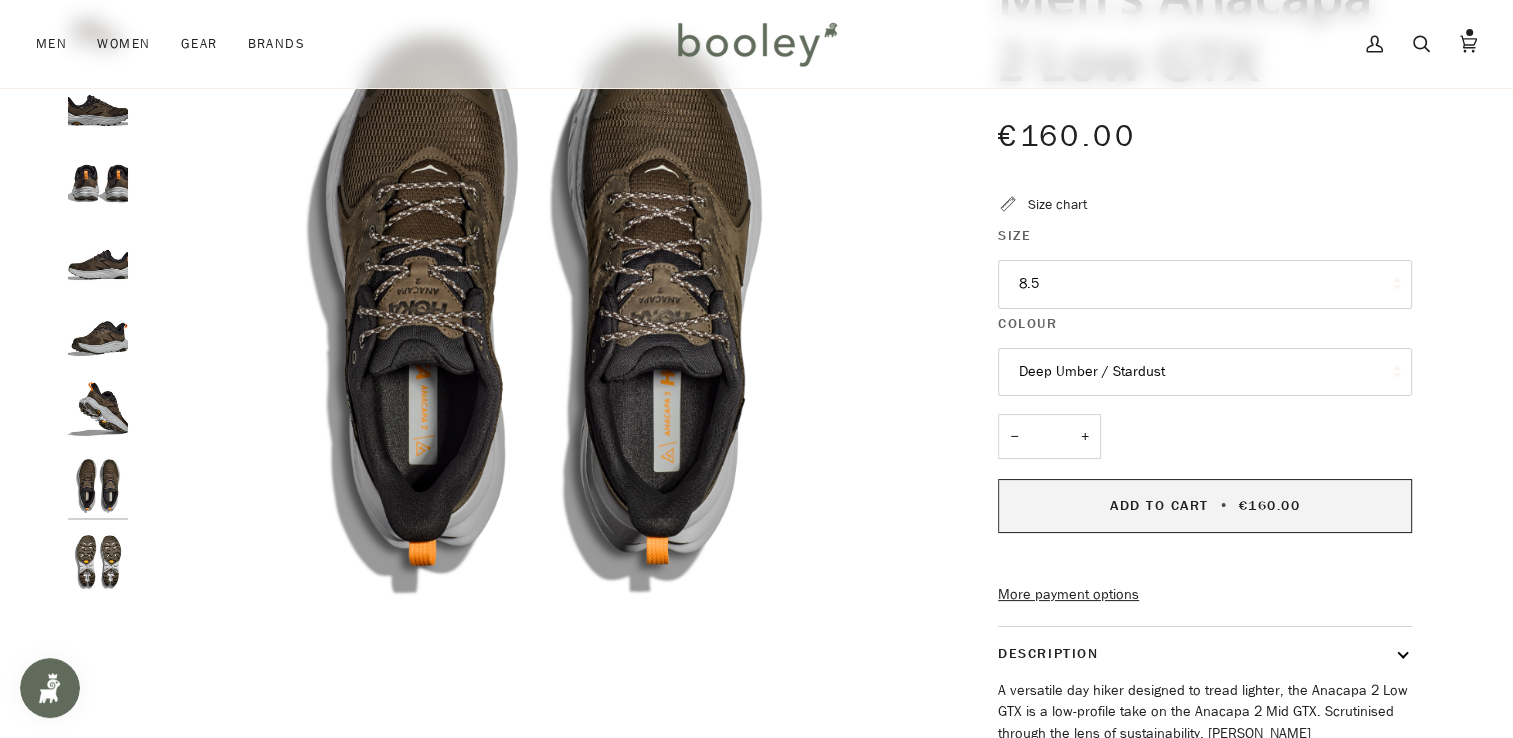 scroll, scrollTop: 200, scrollLeft: 0, axis: vertical 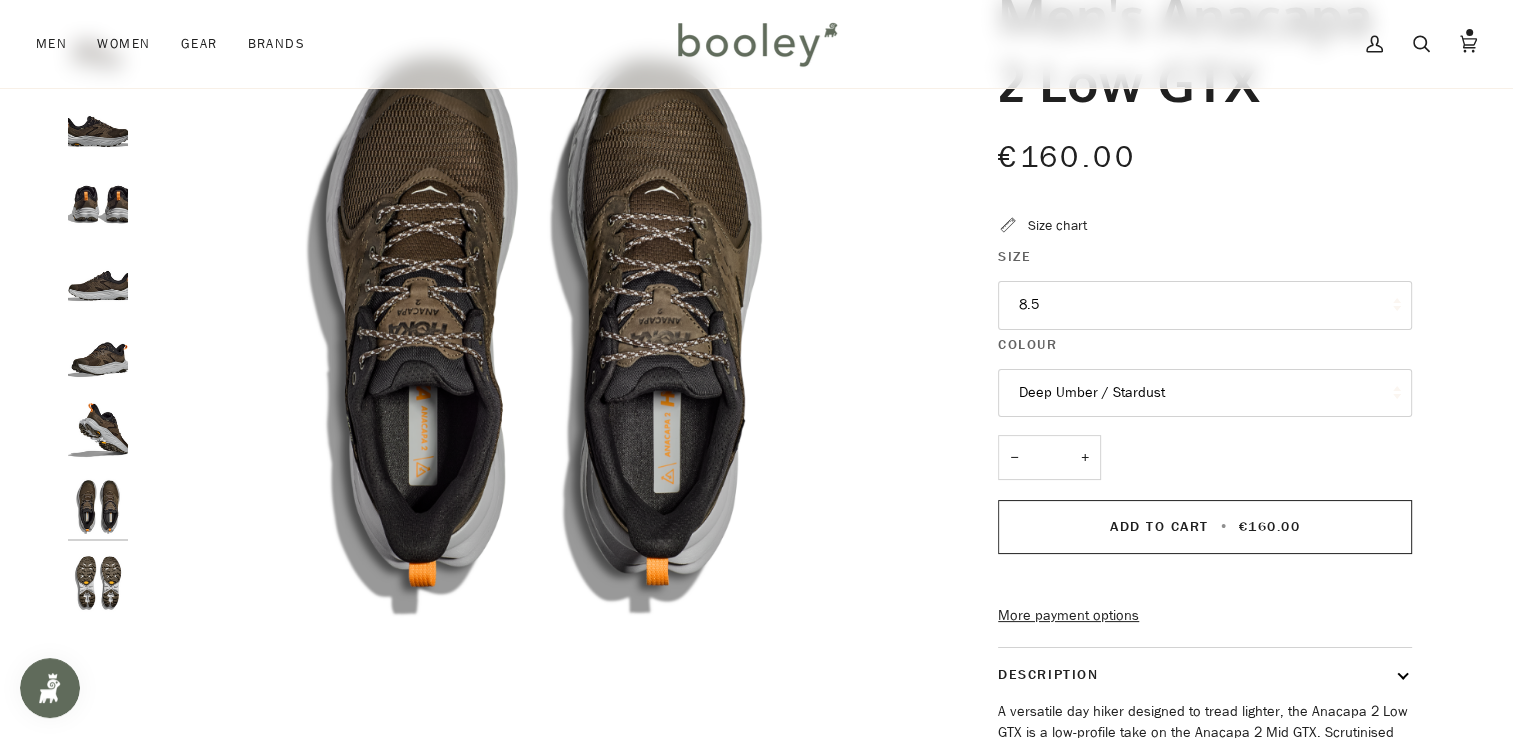 click at bounding box center [98, 583] 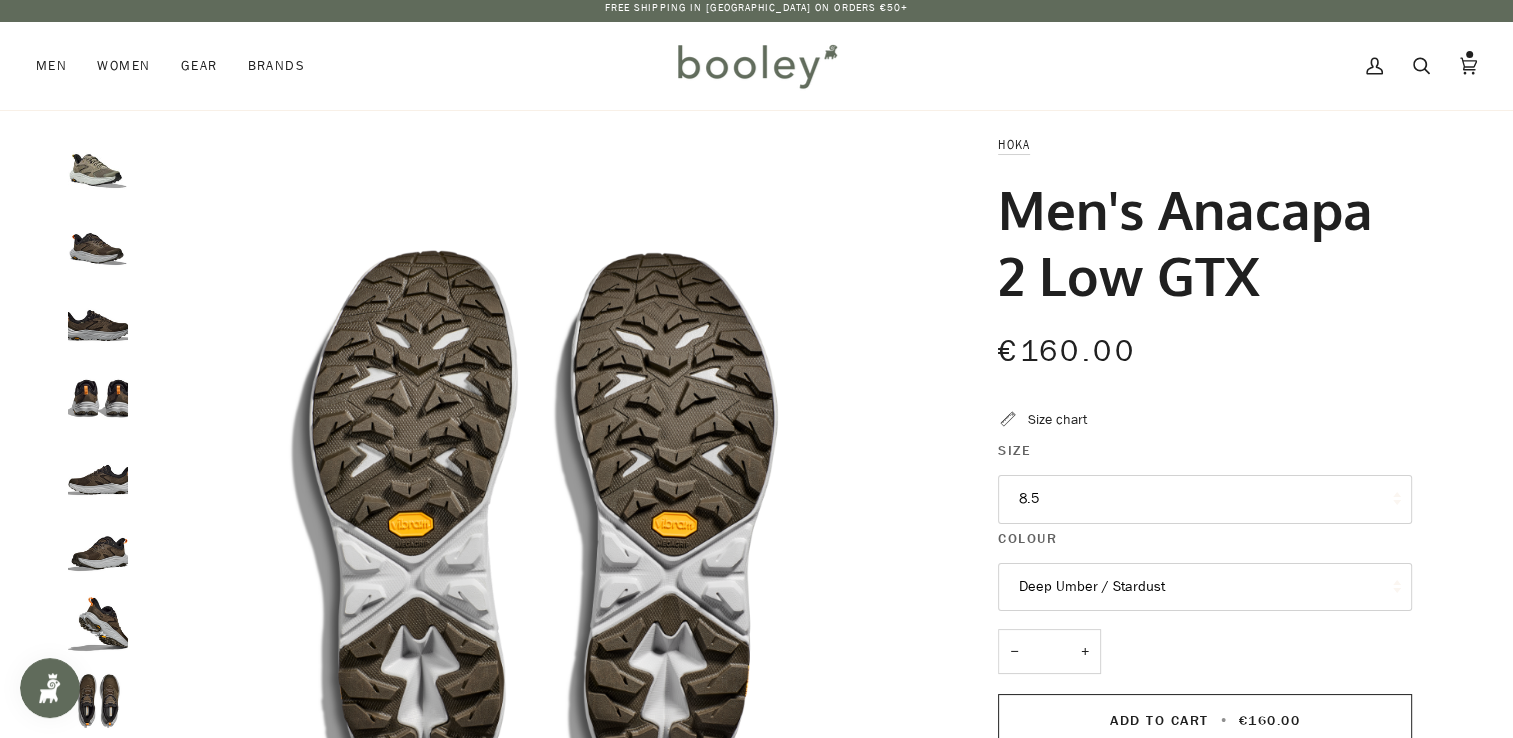 scroll, scrollTop: 0, scrollLeft: 0, axis: both 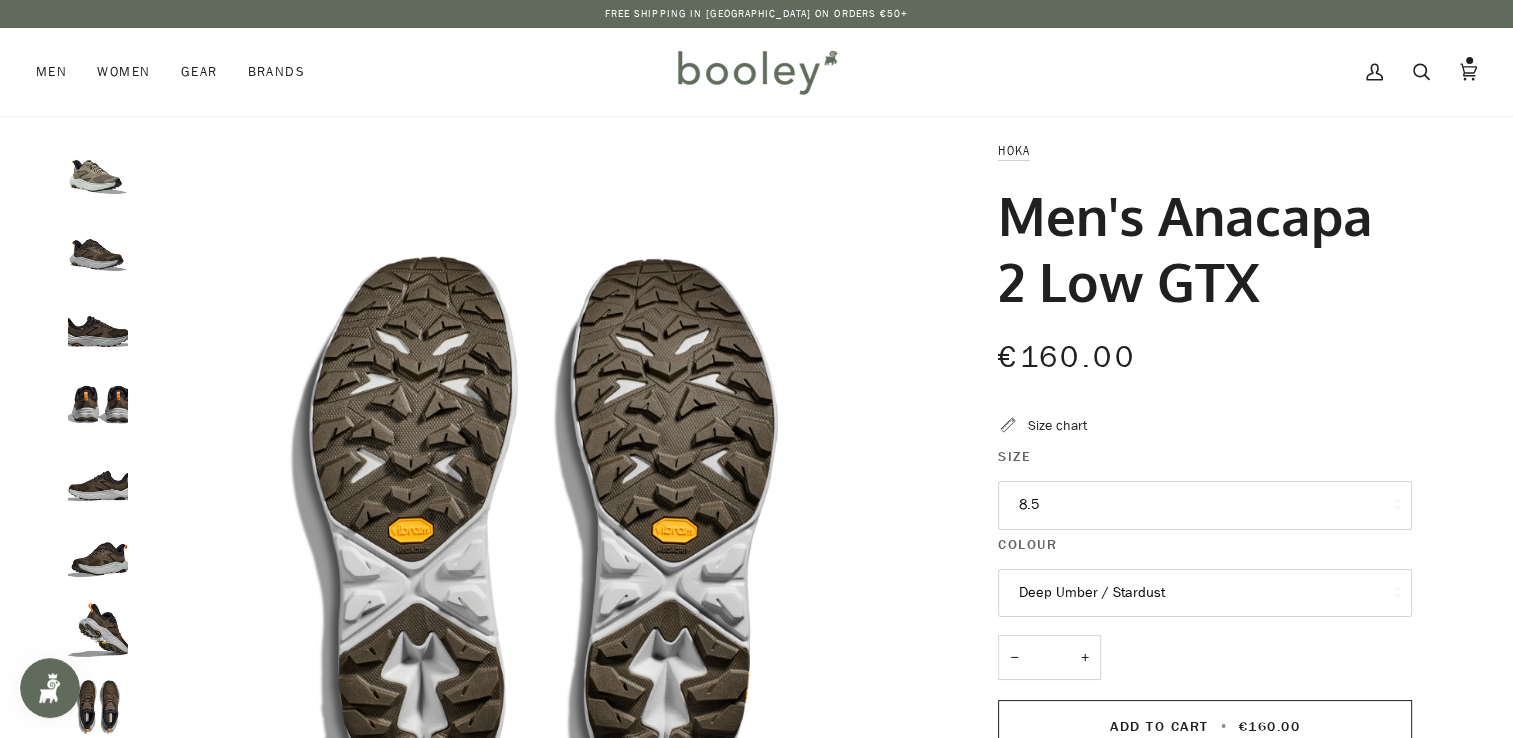 click at bounding box center (98, 247) 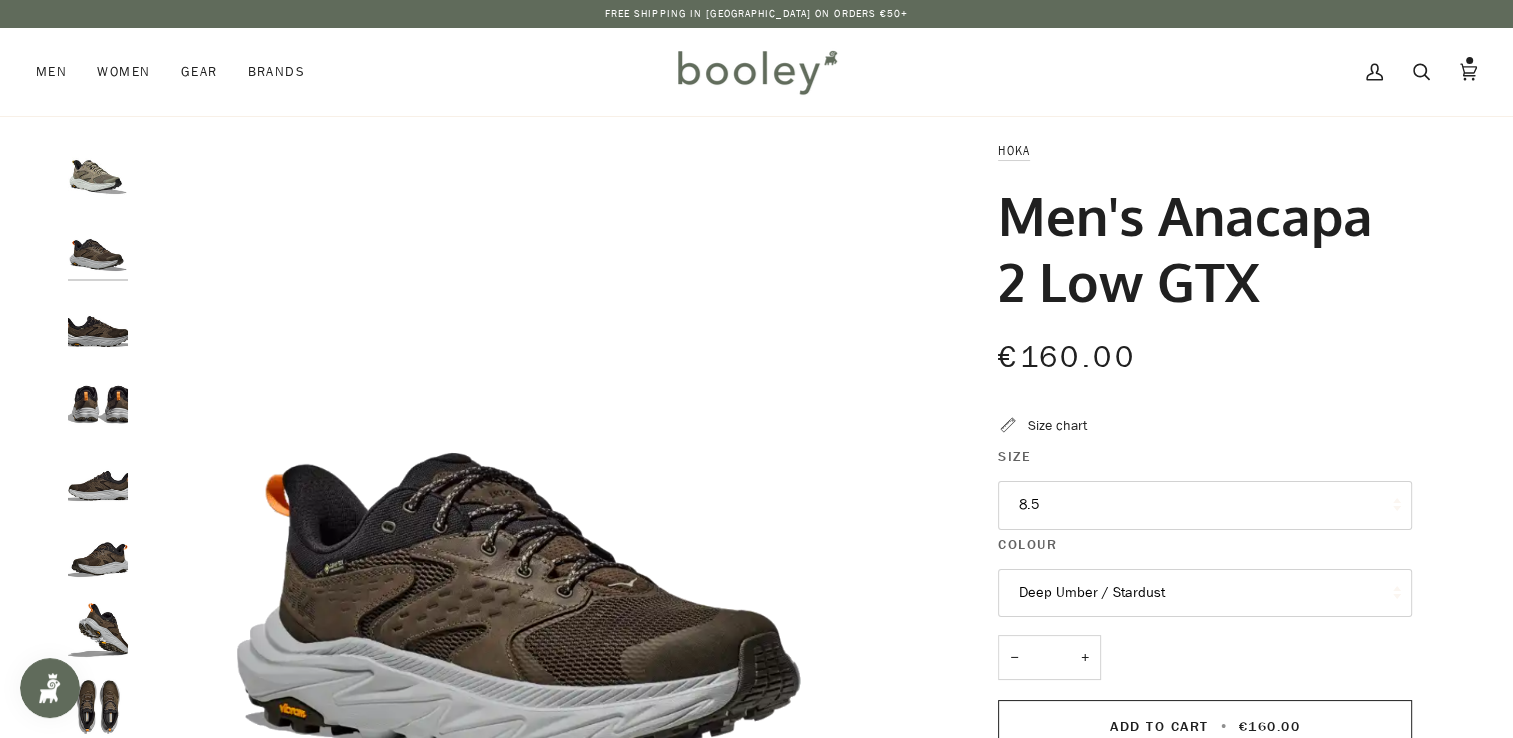click at bounding box center [98, 170] 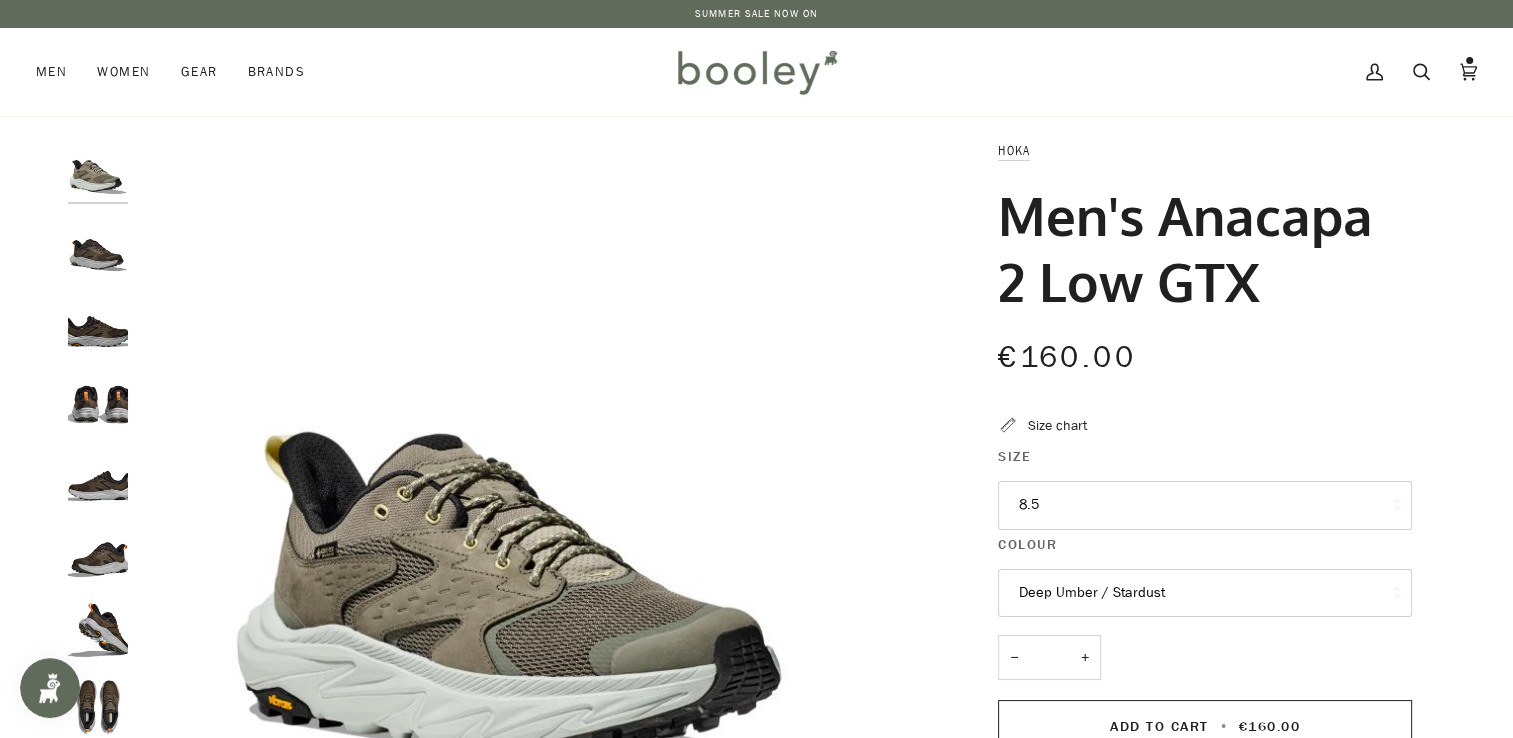 click on "Deep Umber / Stardust" at bounding box center [1205, 593] 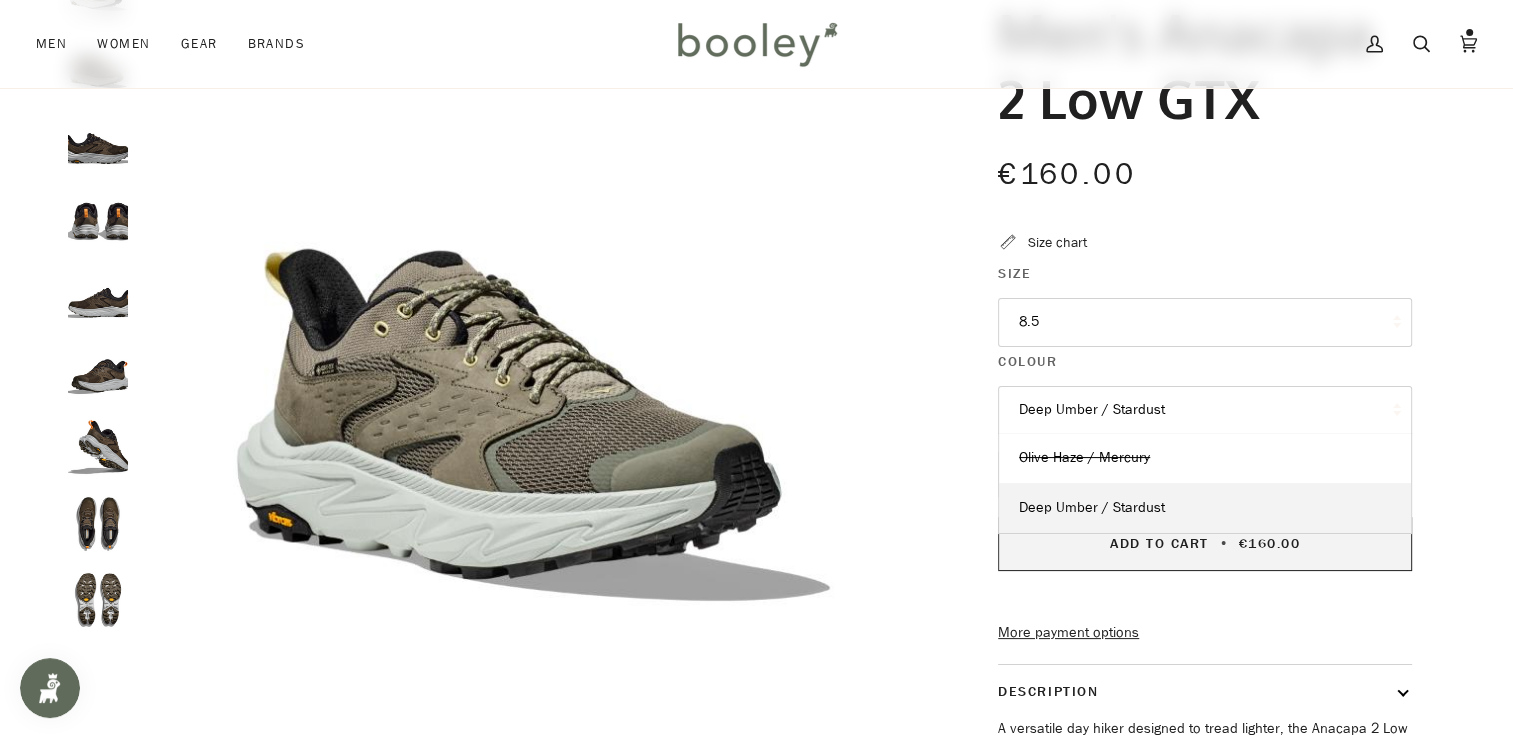 scroll, scrollTop: 200, scrollLeft: 0, axis: vertical 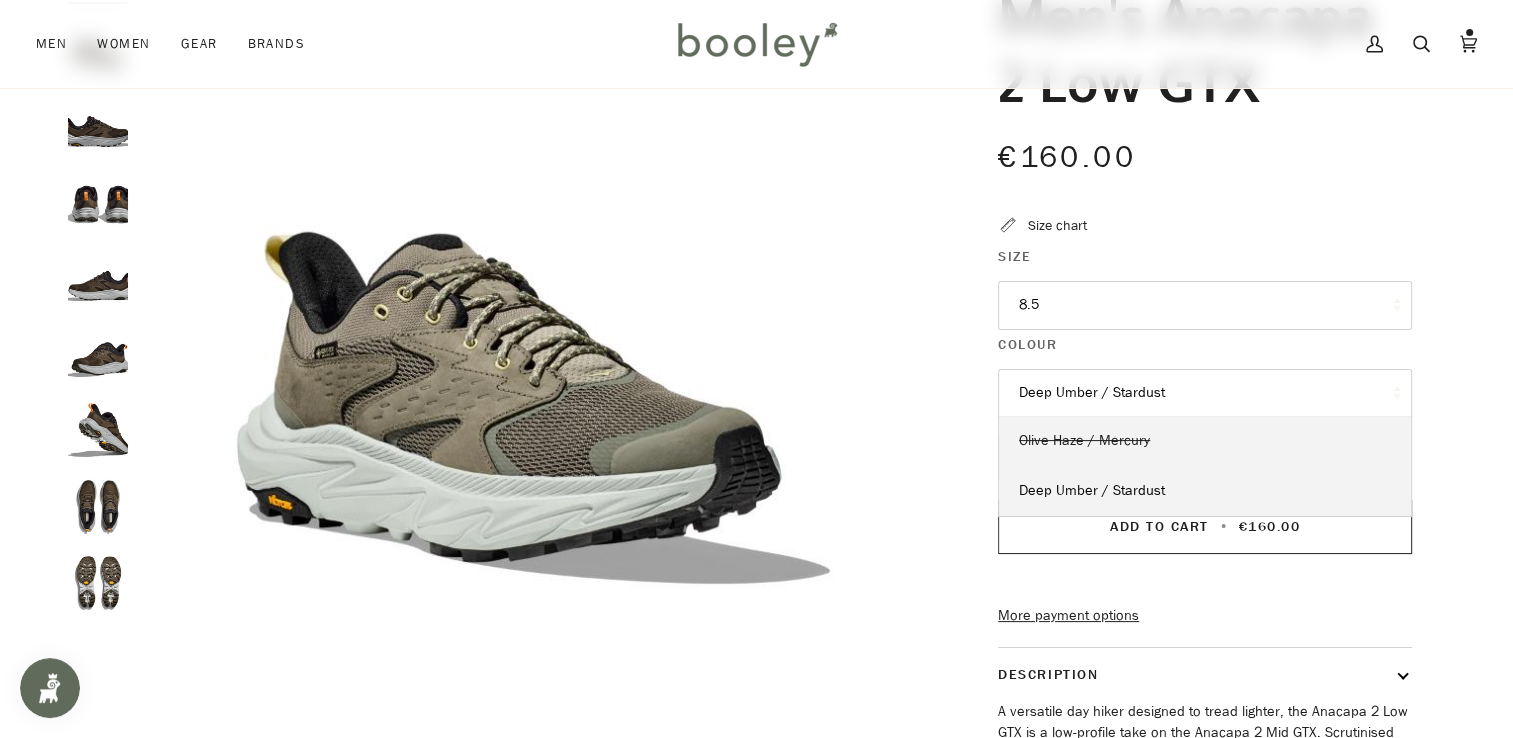 click on "Olive Haze / Mercury" at bounding box center (1084, 440) 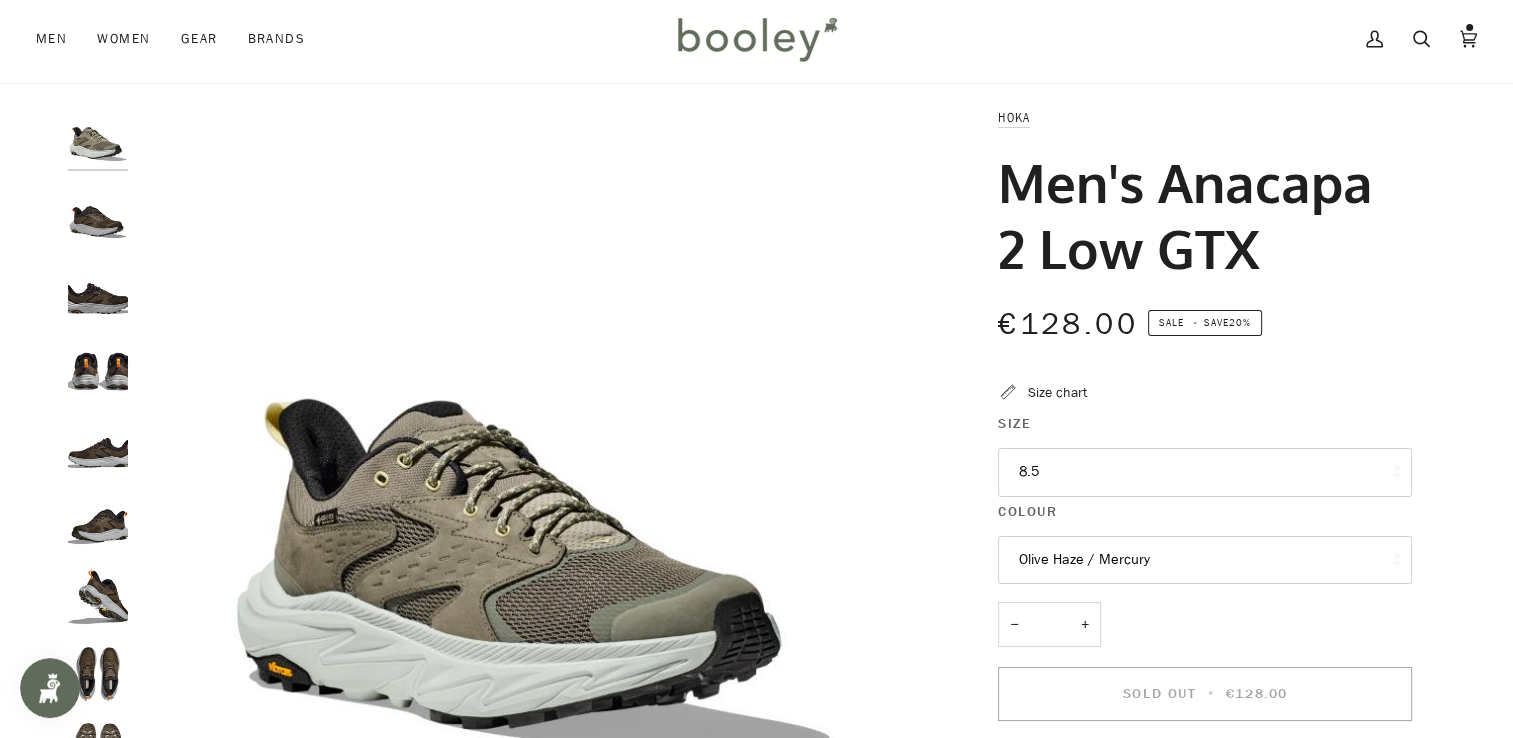 scroll, scrollTop: 0, scrollLeft: 0, axis: both 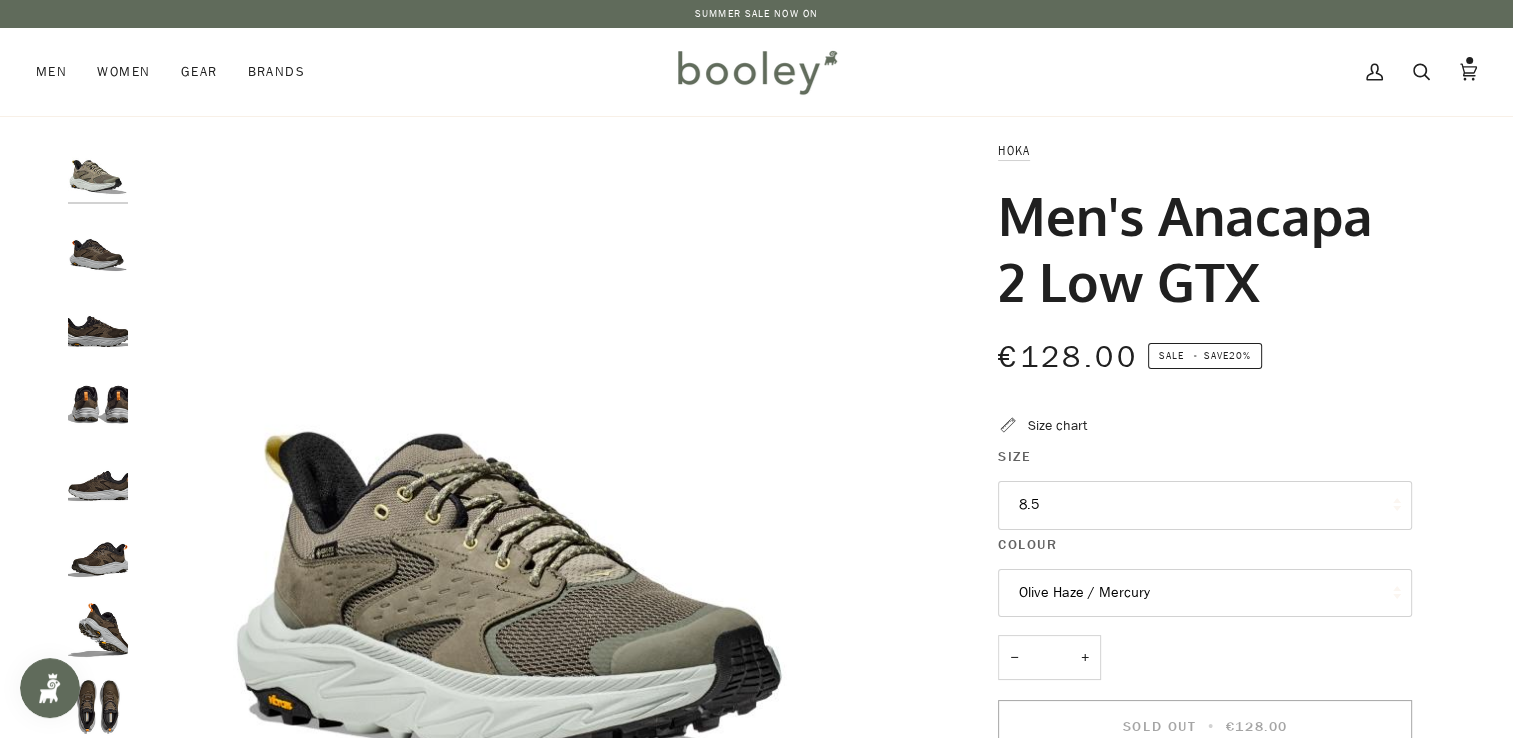 click at bounding box center (103, 485) 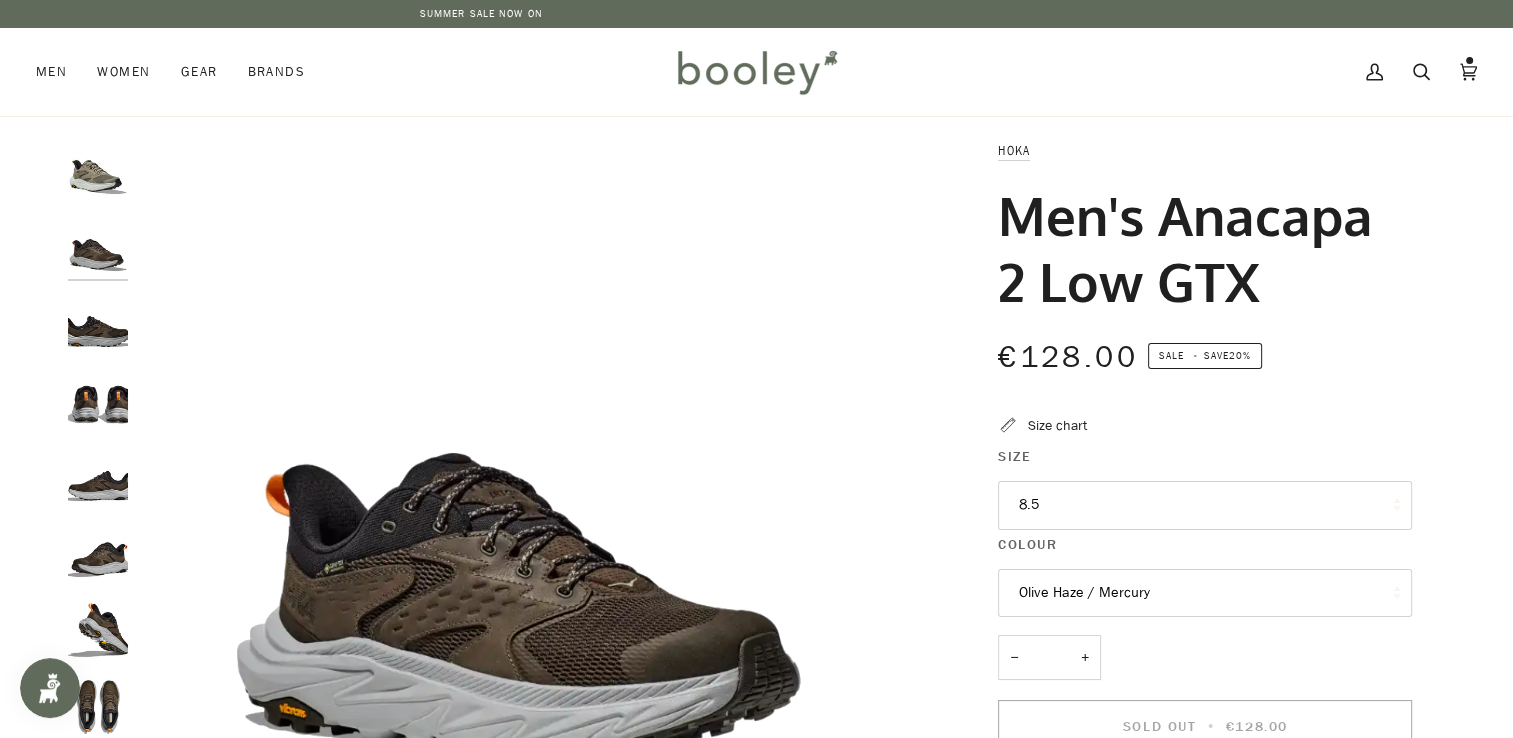 click at bounding box center (98, 170) 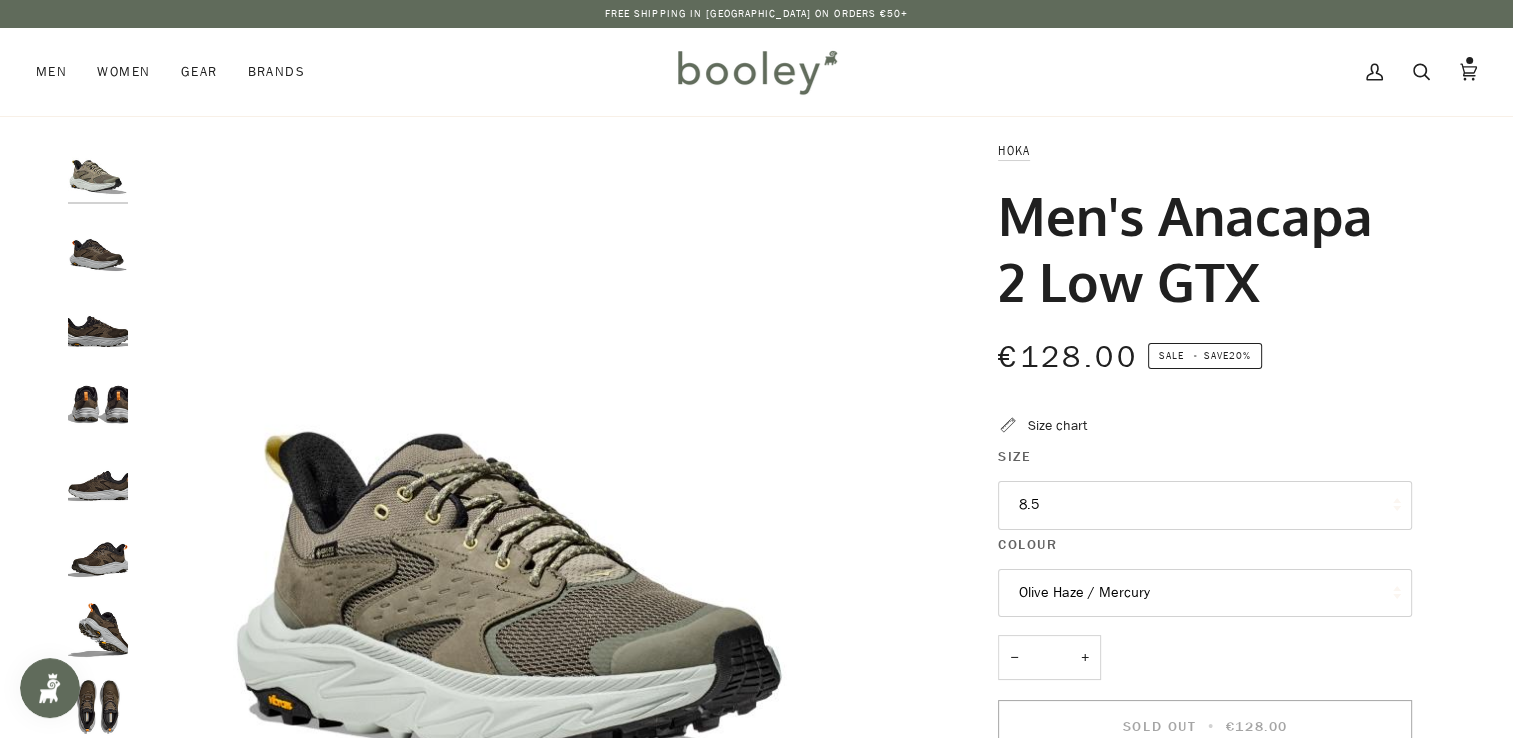 click on "Olive Haze / Mercury" at bounding box center (1205, 593) 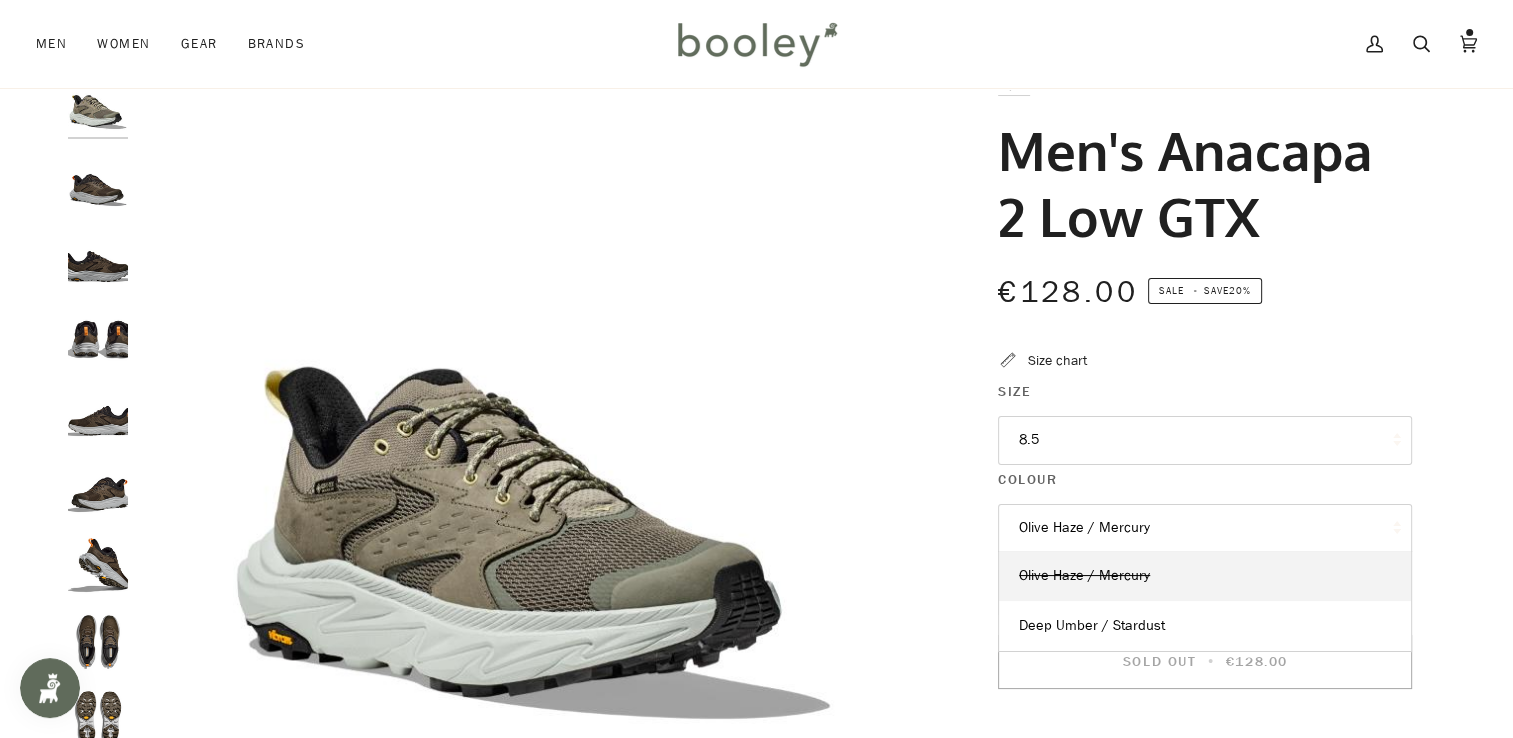 scroll, scrollTop: 100, scrollLeft: 0, axis: vertical 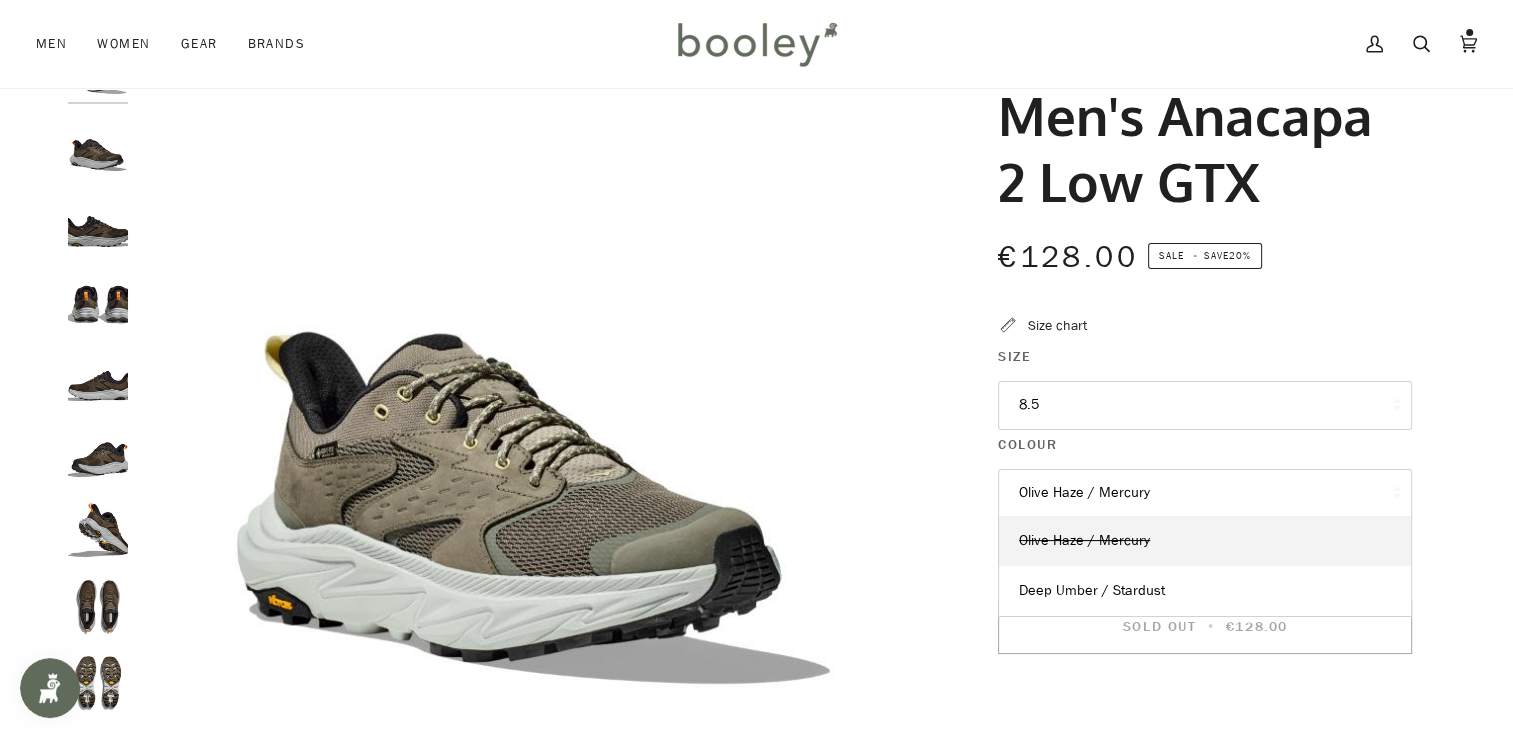 click on "Olive Haze / Mercury" at bounding box center [1205, 493] 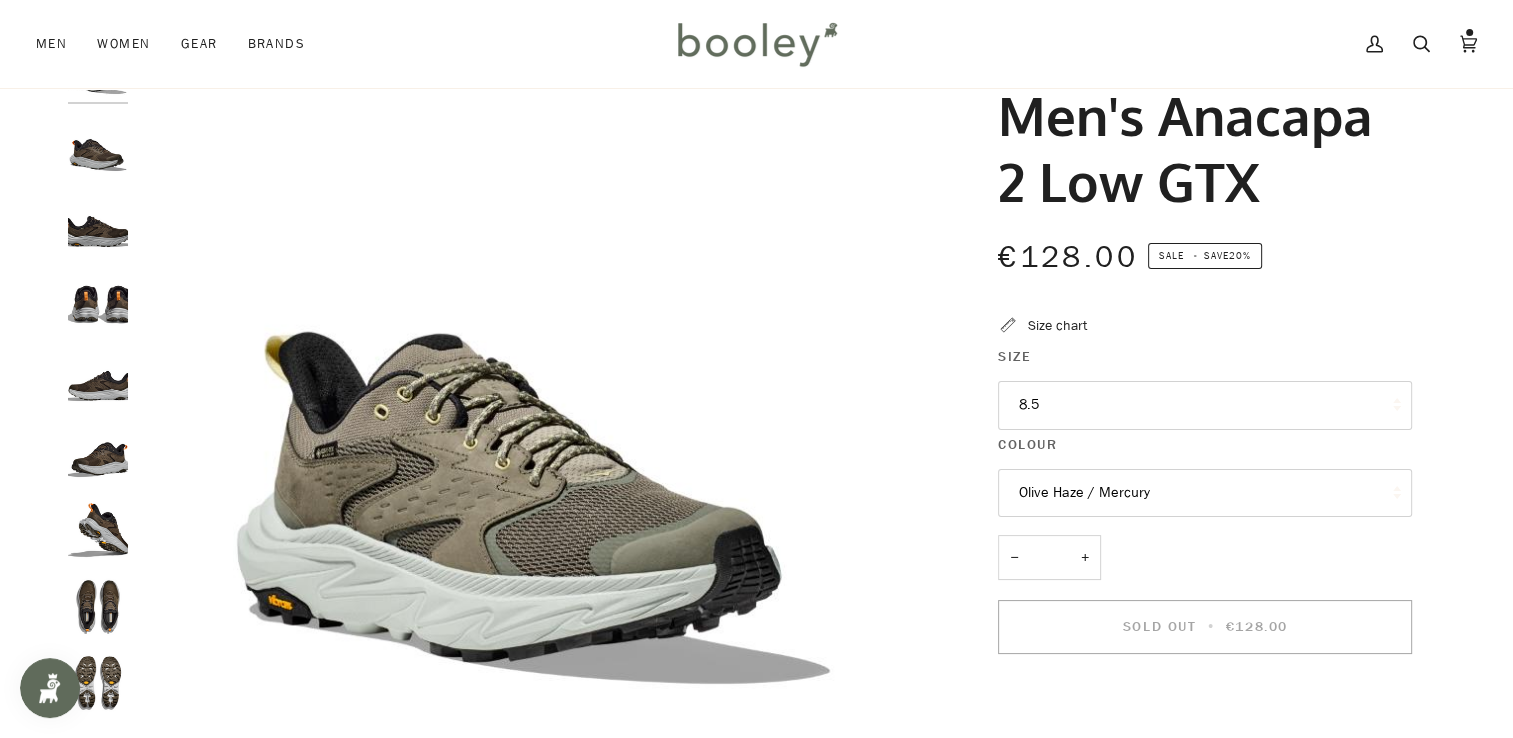 click on "8.5" at bounding box center (1205, 405) 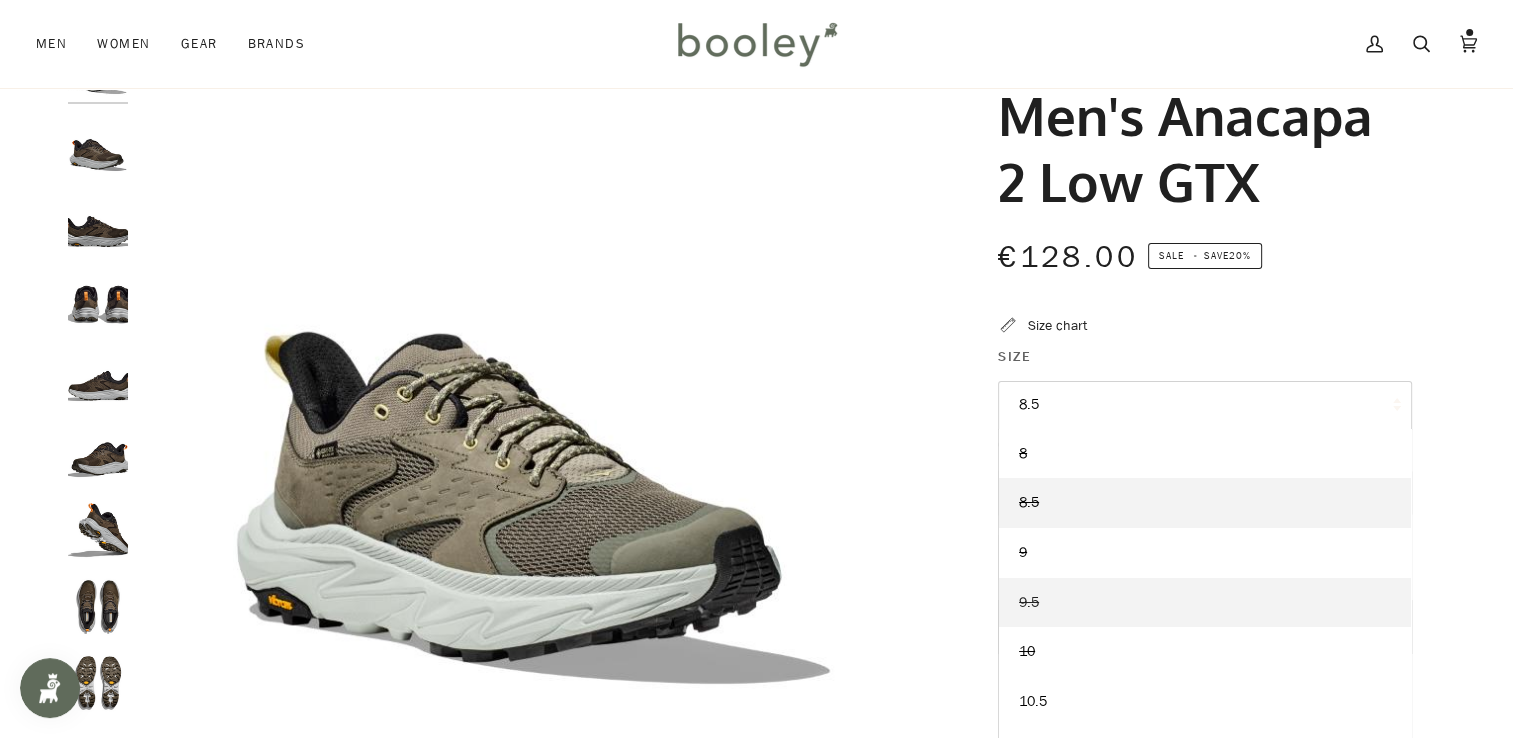 scroll, scrollTop: 97, scrollLeft: 0, axis: vertical 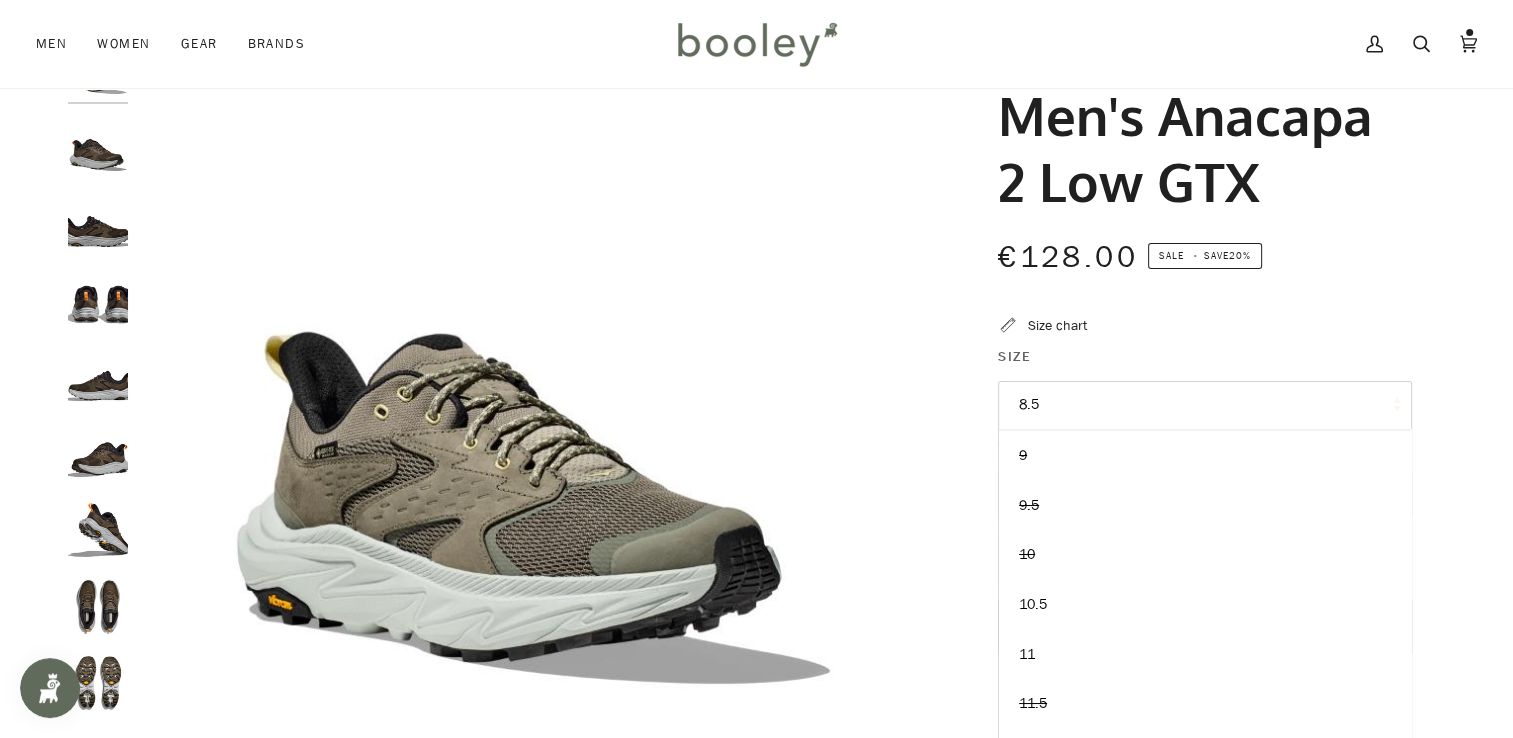 click on "Hoka
Men's Anacapa 2 Low GTX
€128.00
Sale
•
Save
20%
Size chart
Size
8.5
8
−" at bounding box center [1187, 1086] 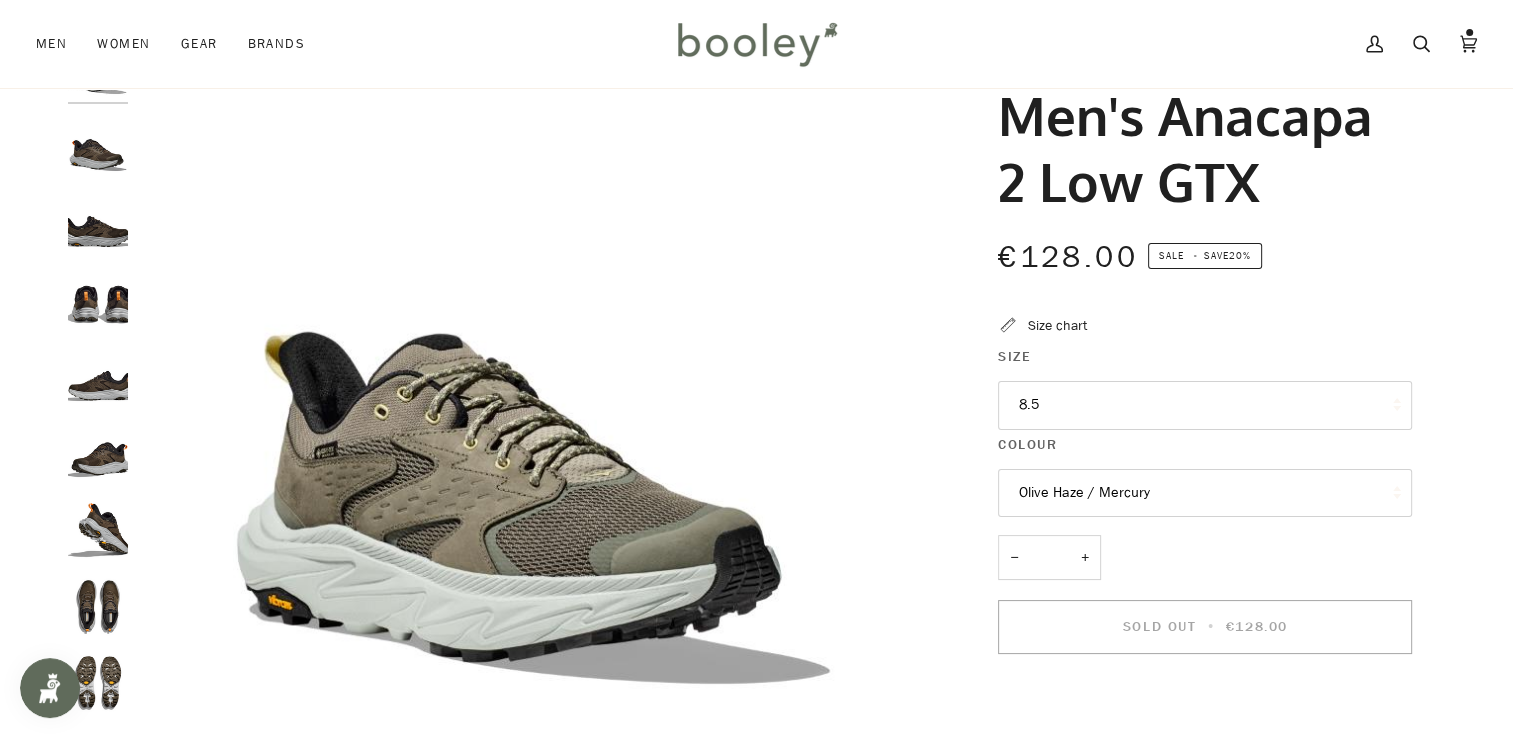 click on "Olive Haze / Mercury" at bounding box center [1205, 493] 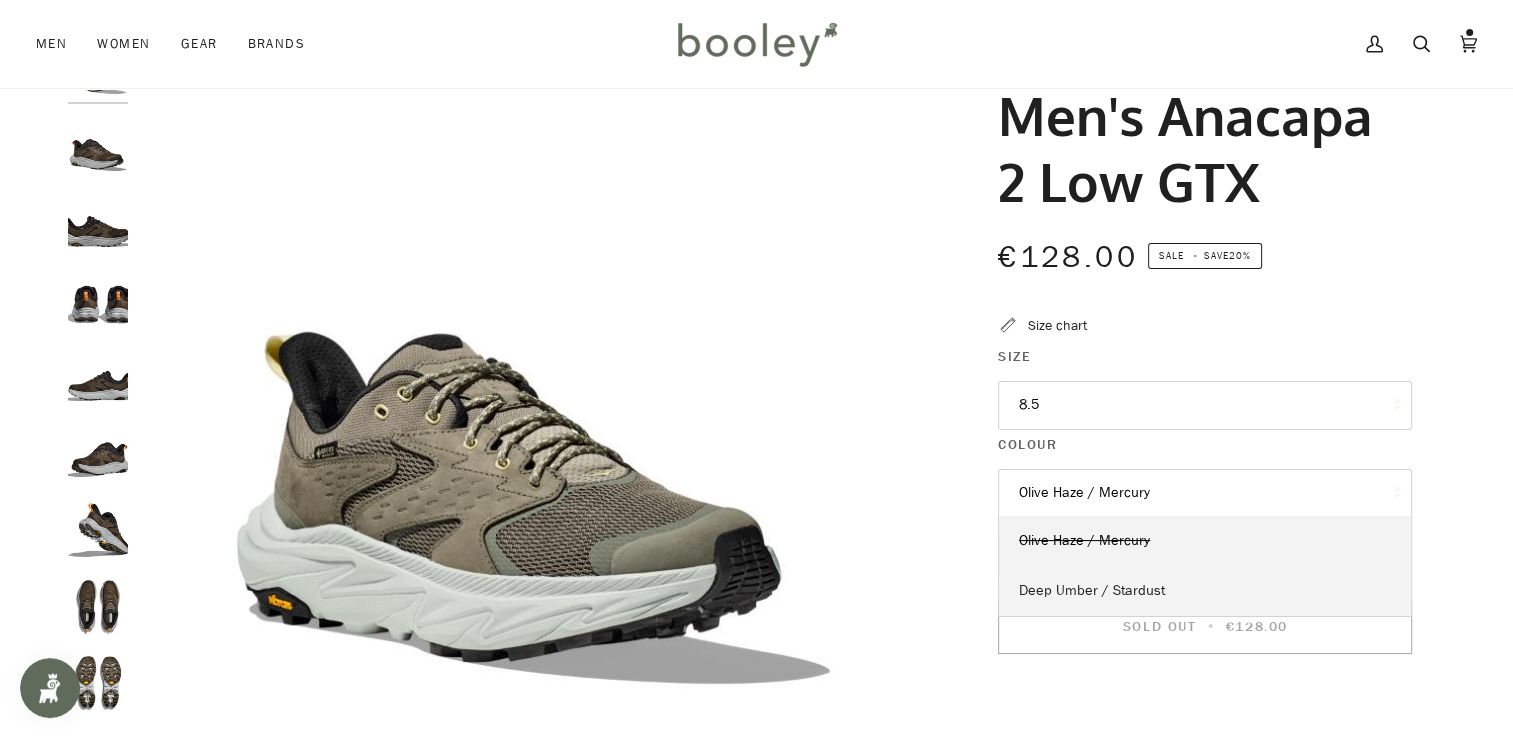 click on "Deep Umber / Stardust" at bounding box center [1205, 591] 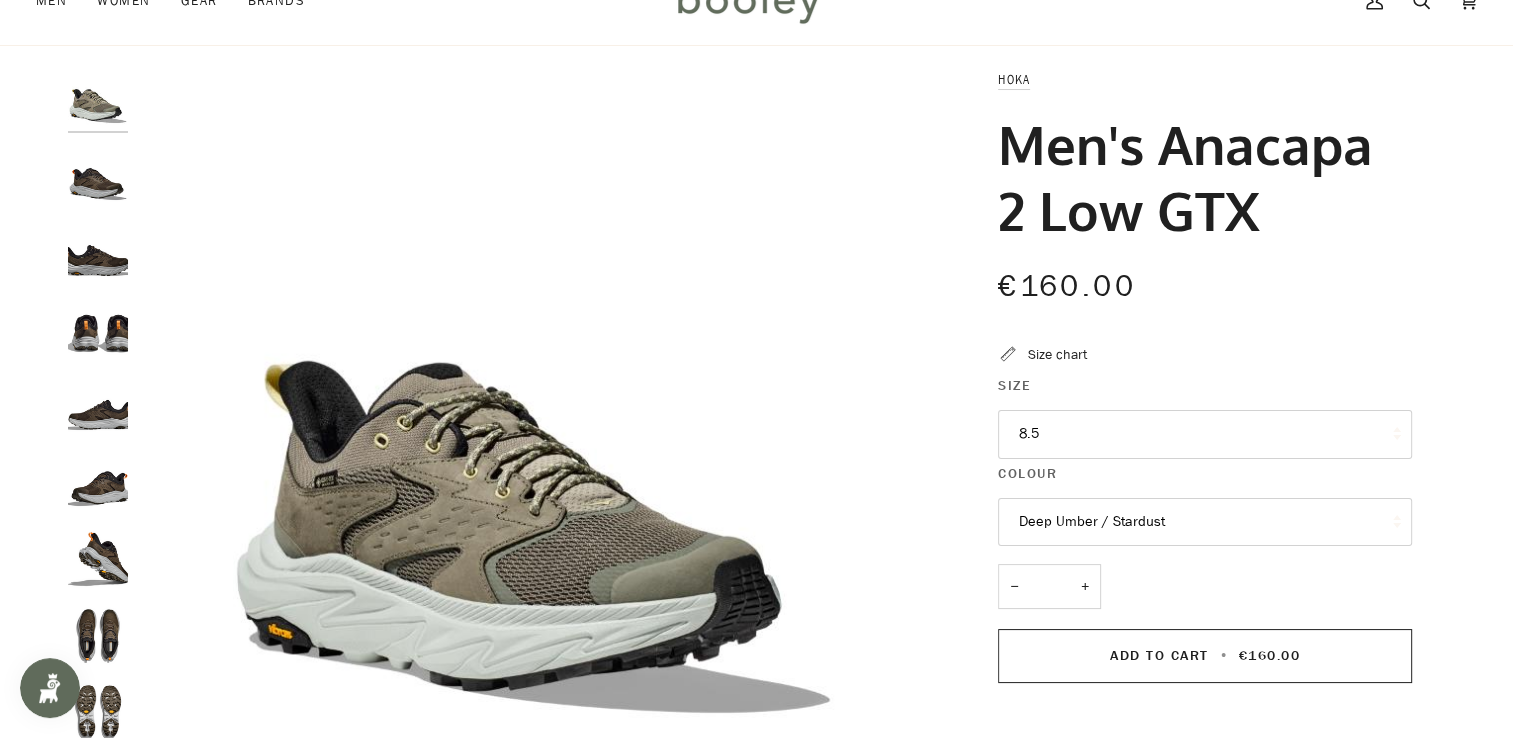 scroll, scrollTop: 0, scrollLeft: 0, axis: both 